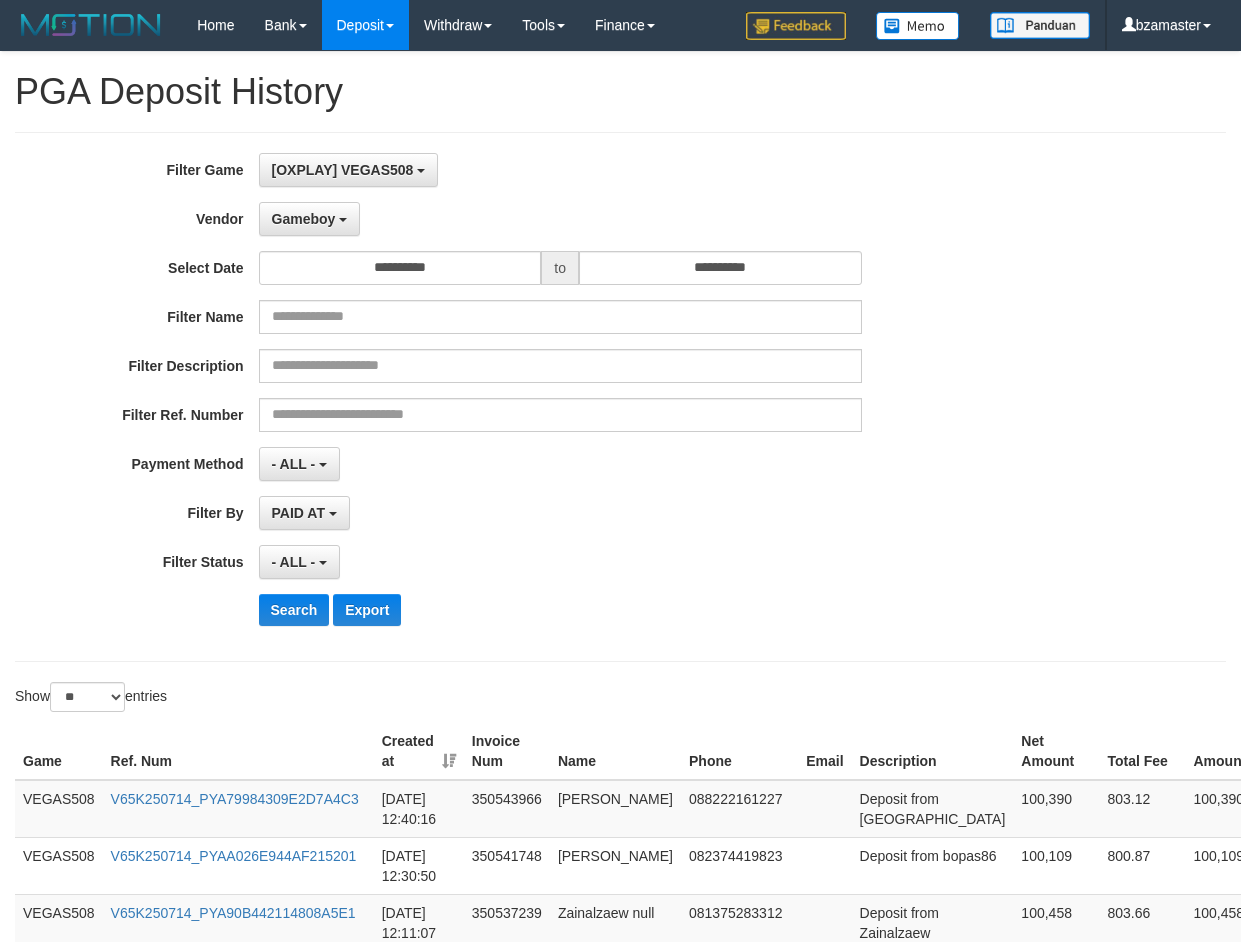 select on "**********" 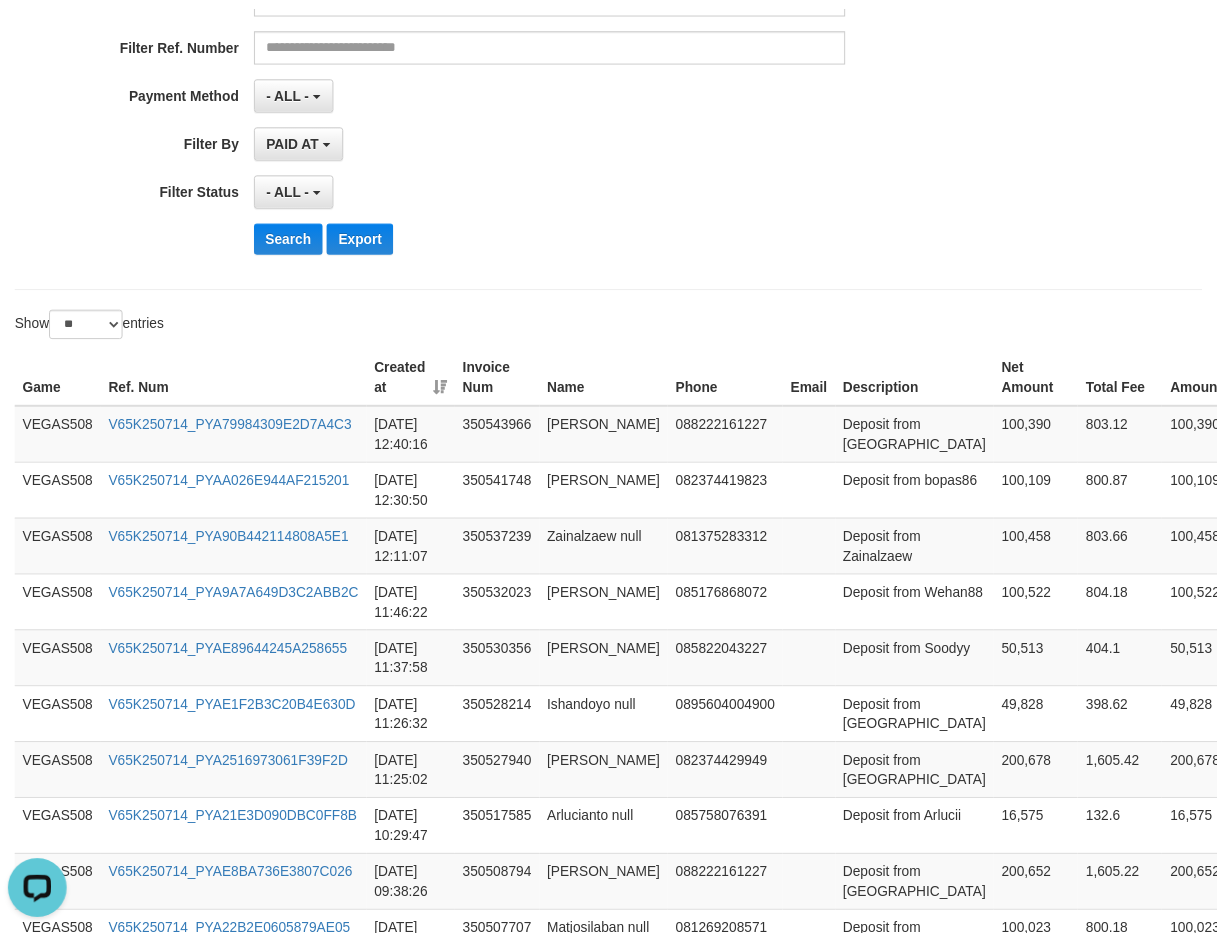 scroll, scrollTop: 0, scrollLeft: 0, axis: both 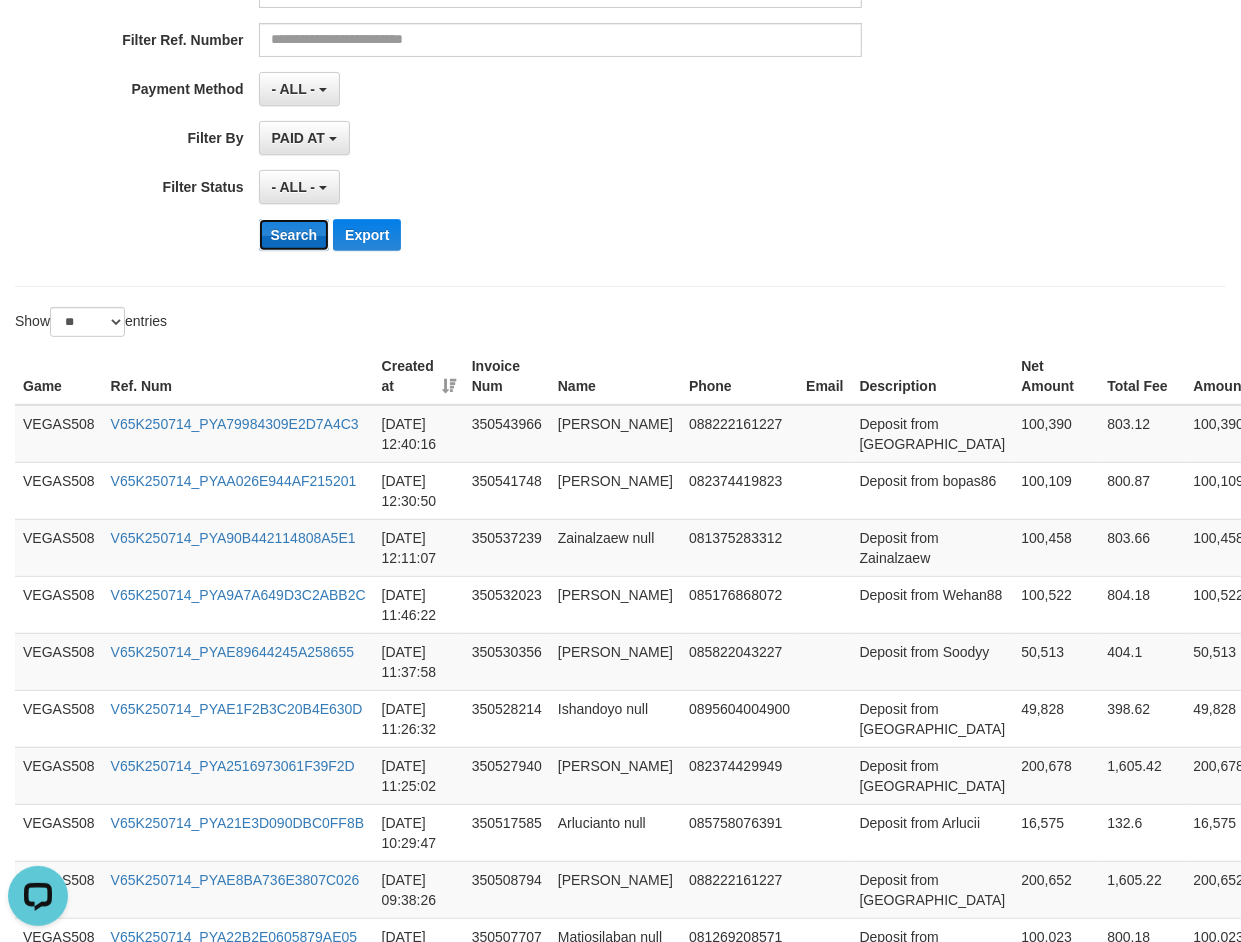 click on "Search" at bounding box center [294, 235] 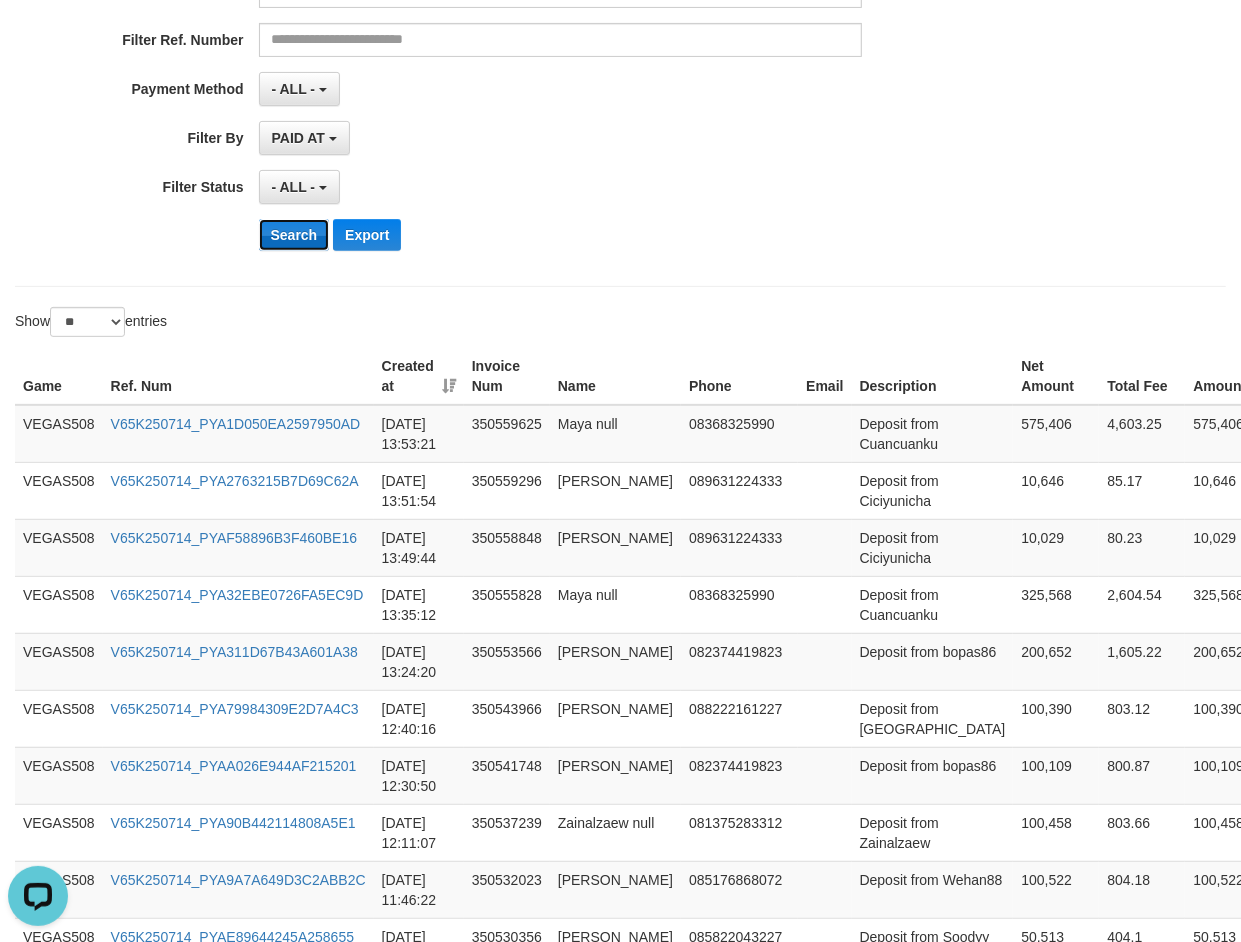 click on "Search" at bounding box center [294, 235] 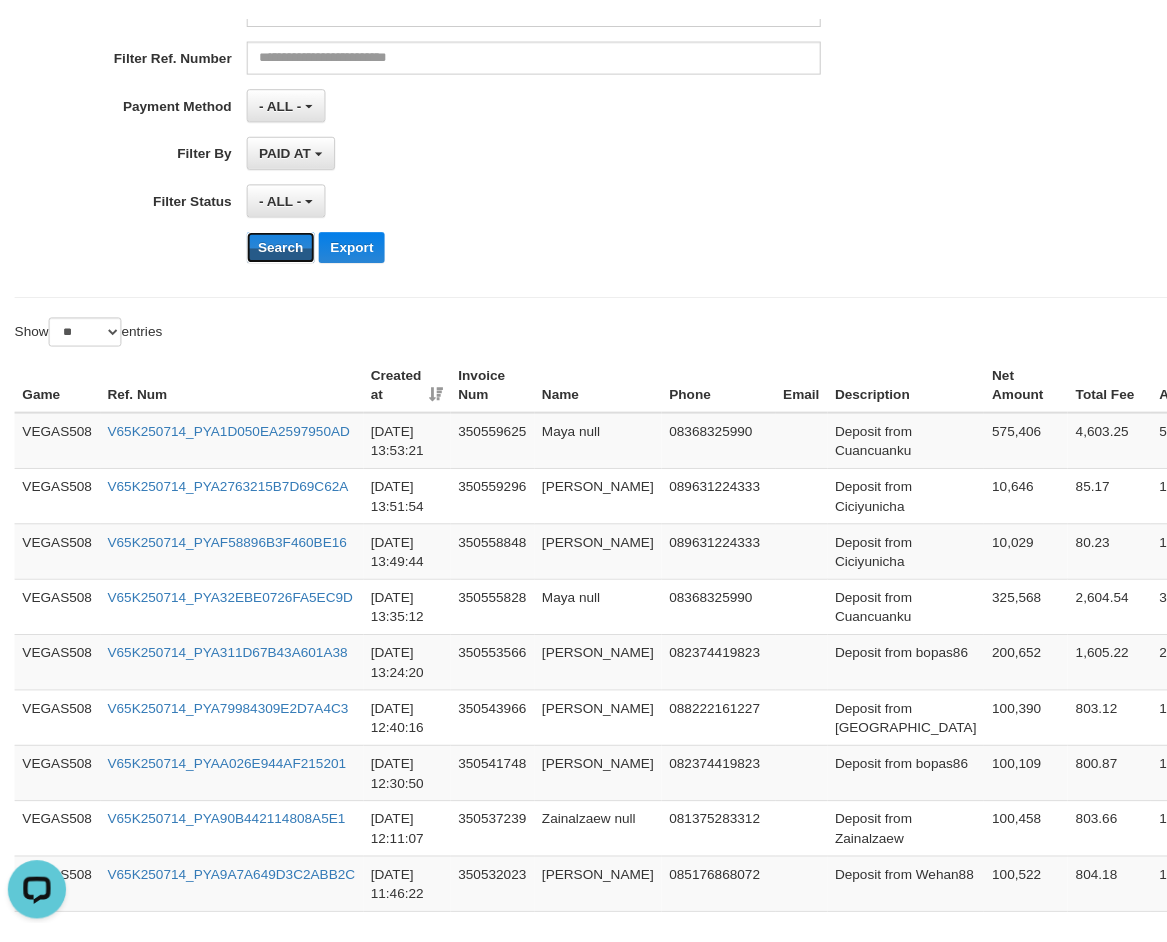 scroll, scrollTop: 425, scrollLeft: 0, axis: vertical 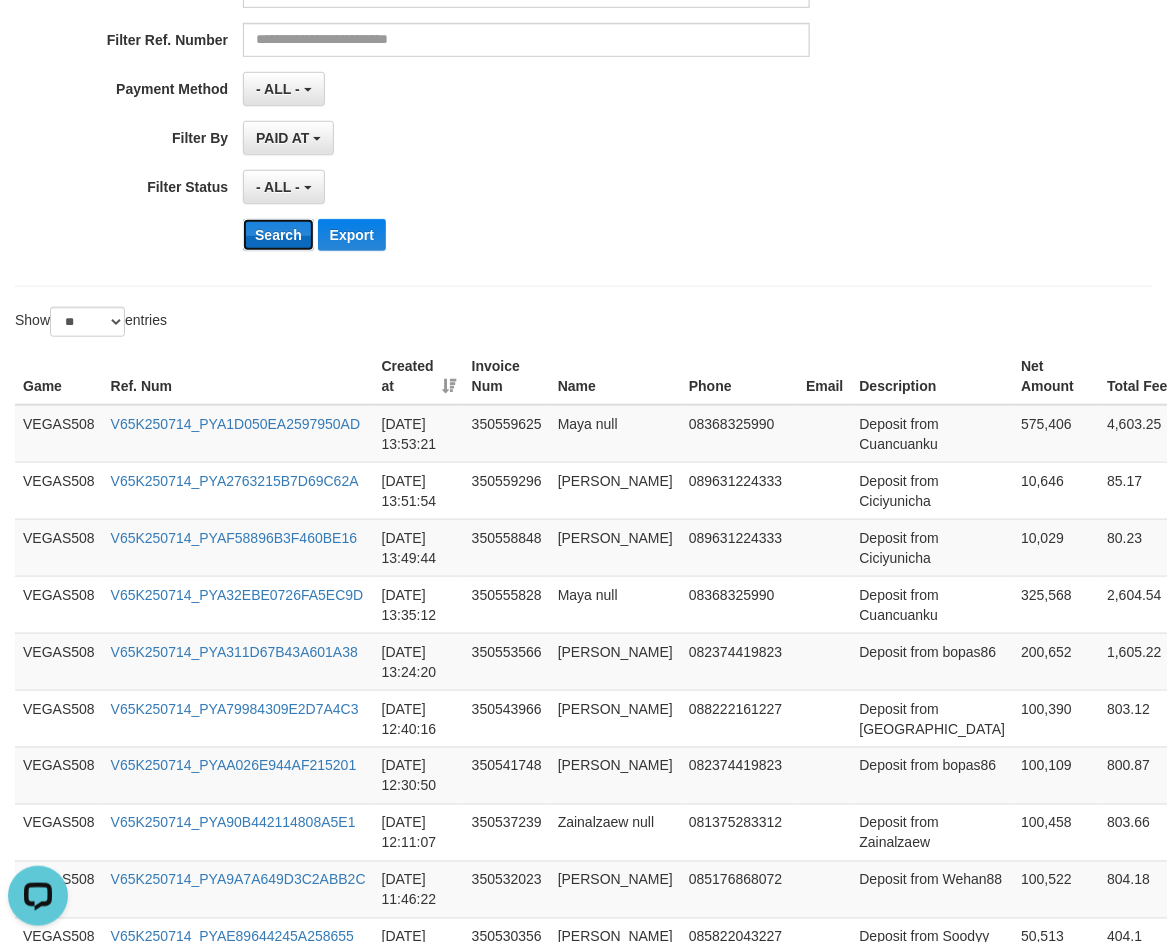 click on "Search" at bounding box center [278, 235] 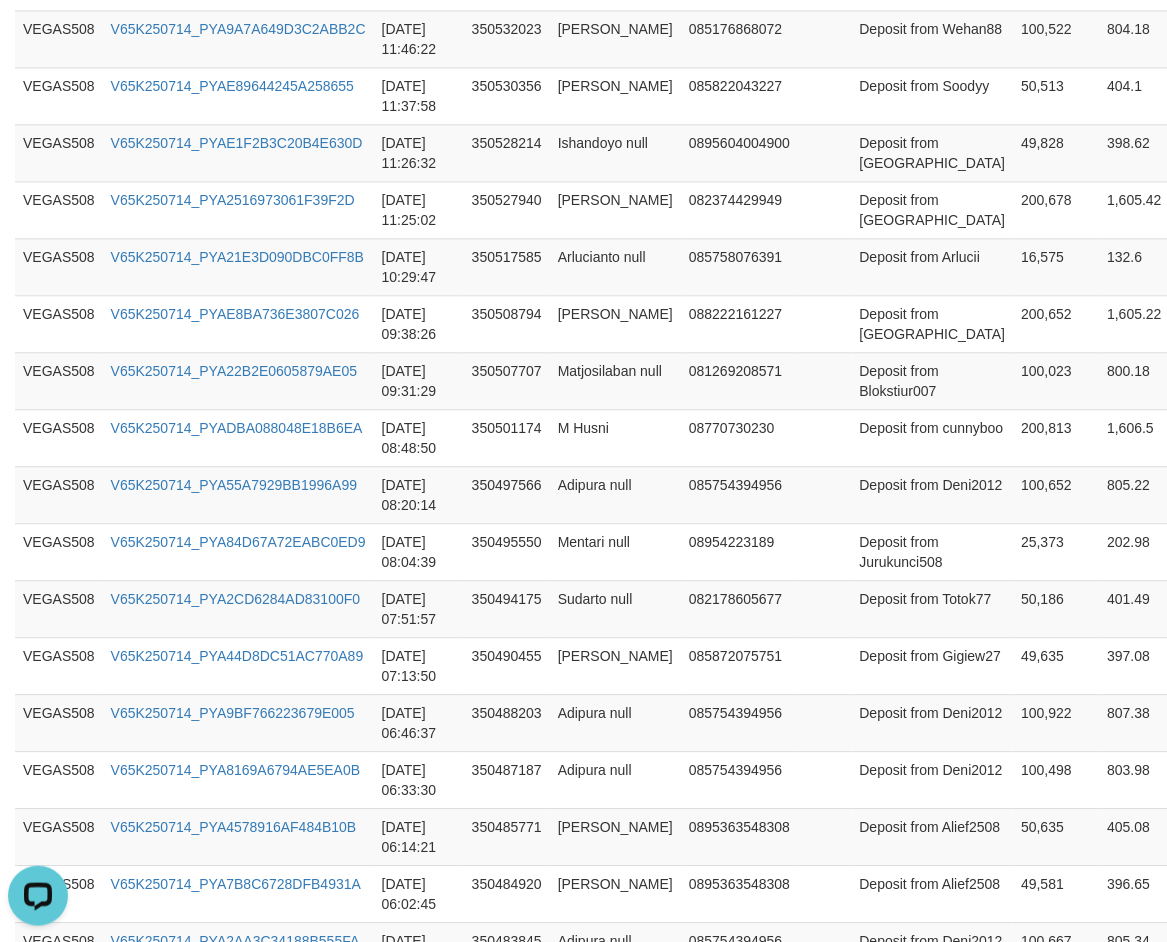 scroll, scrollTop: 1538, scrollLeft: 0, axis: vertical 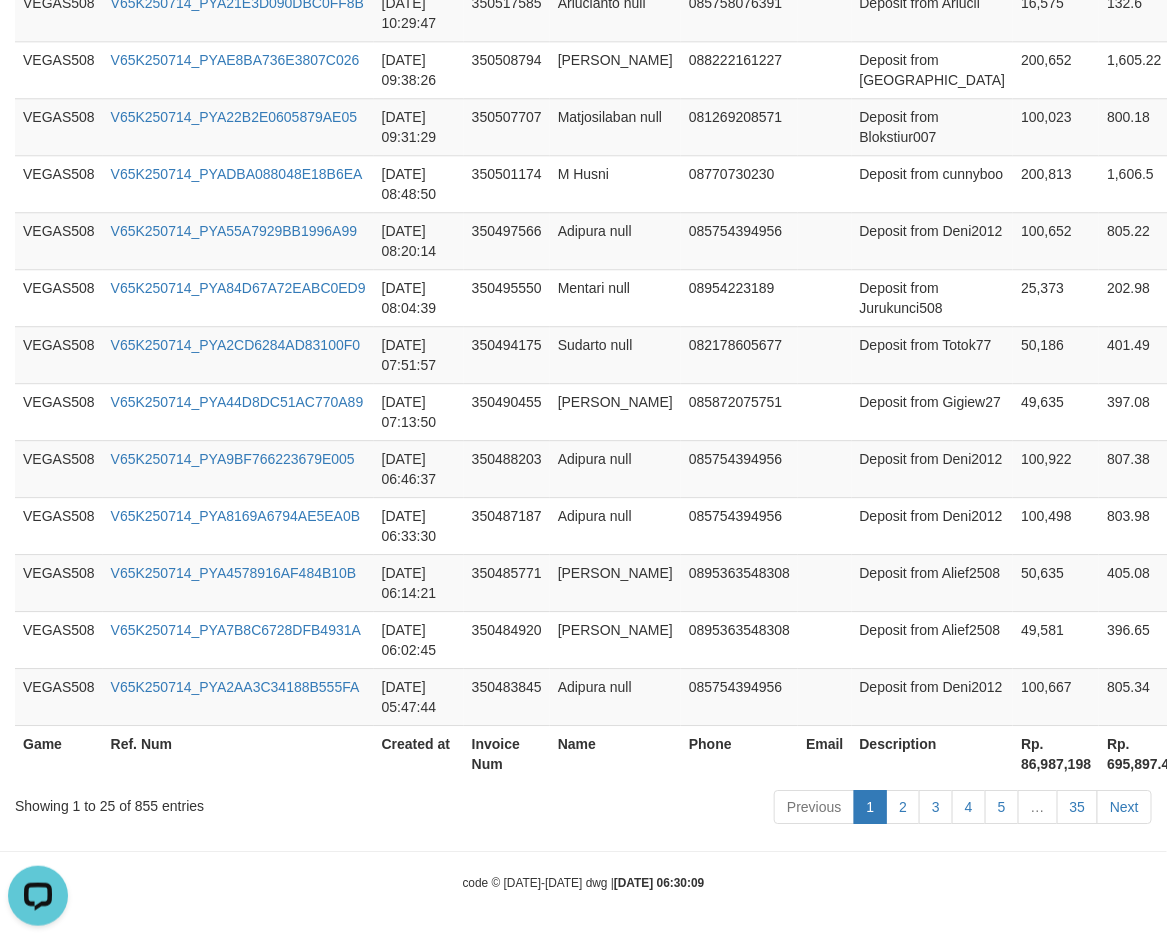 click on "Rp. 86,987,198" at bounding box center [1056, 753] 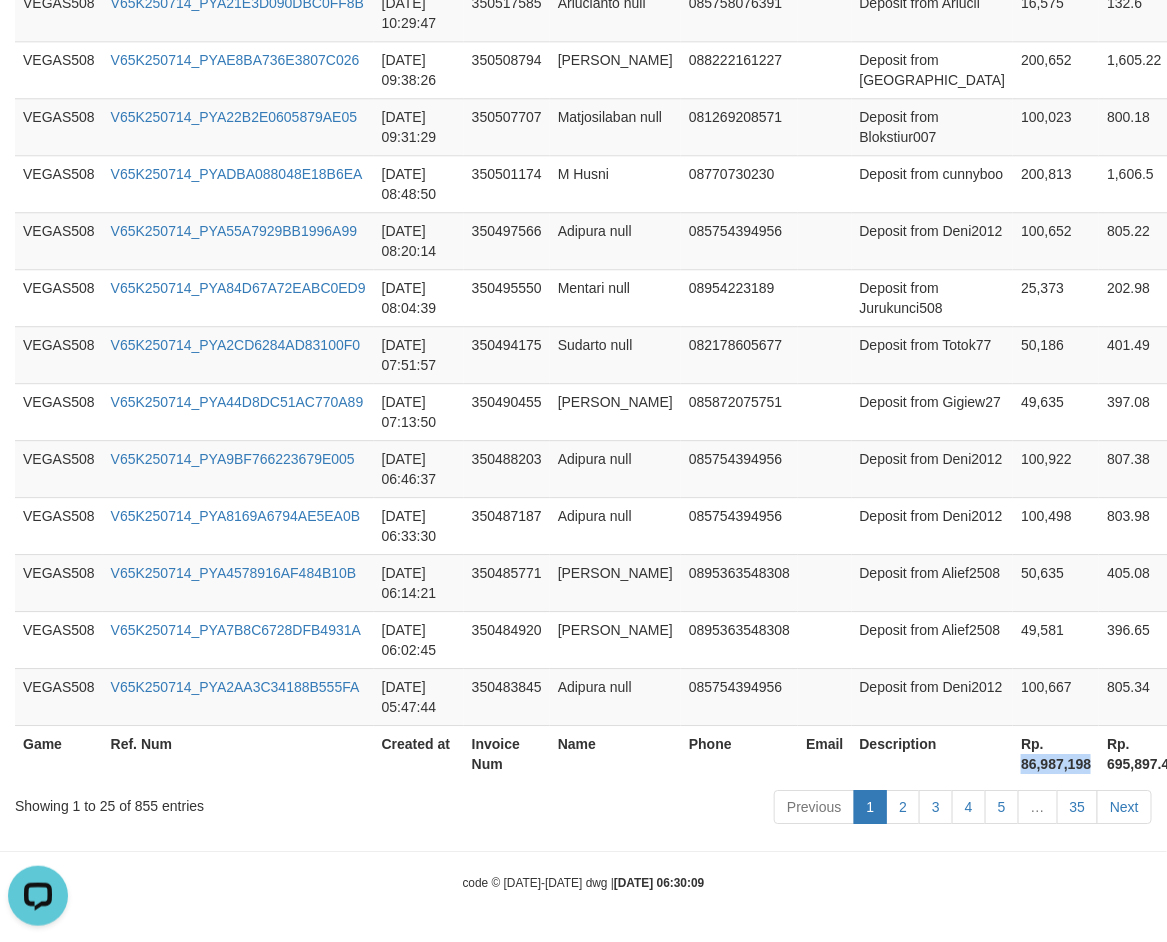click on "Rp. 86,987,198" at bounding box center (1056, 753) 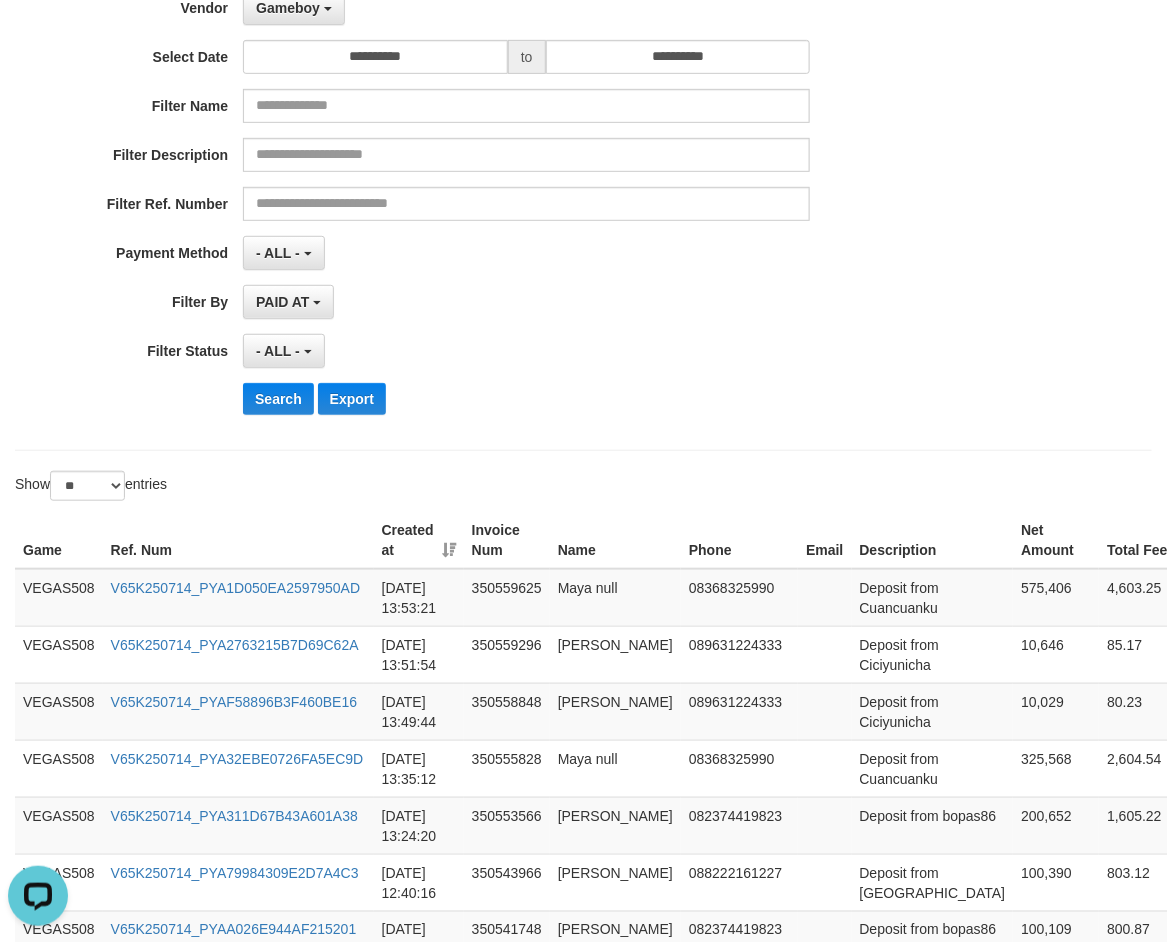scroll, scrollTop: 38, scrollLeft: 0, axis: vertical 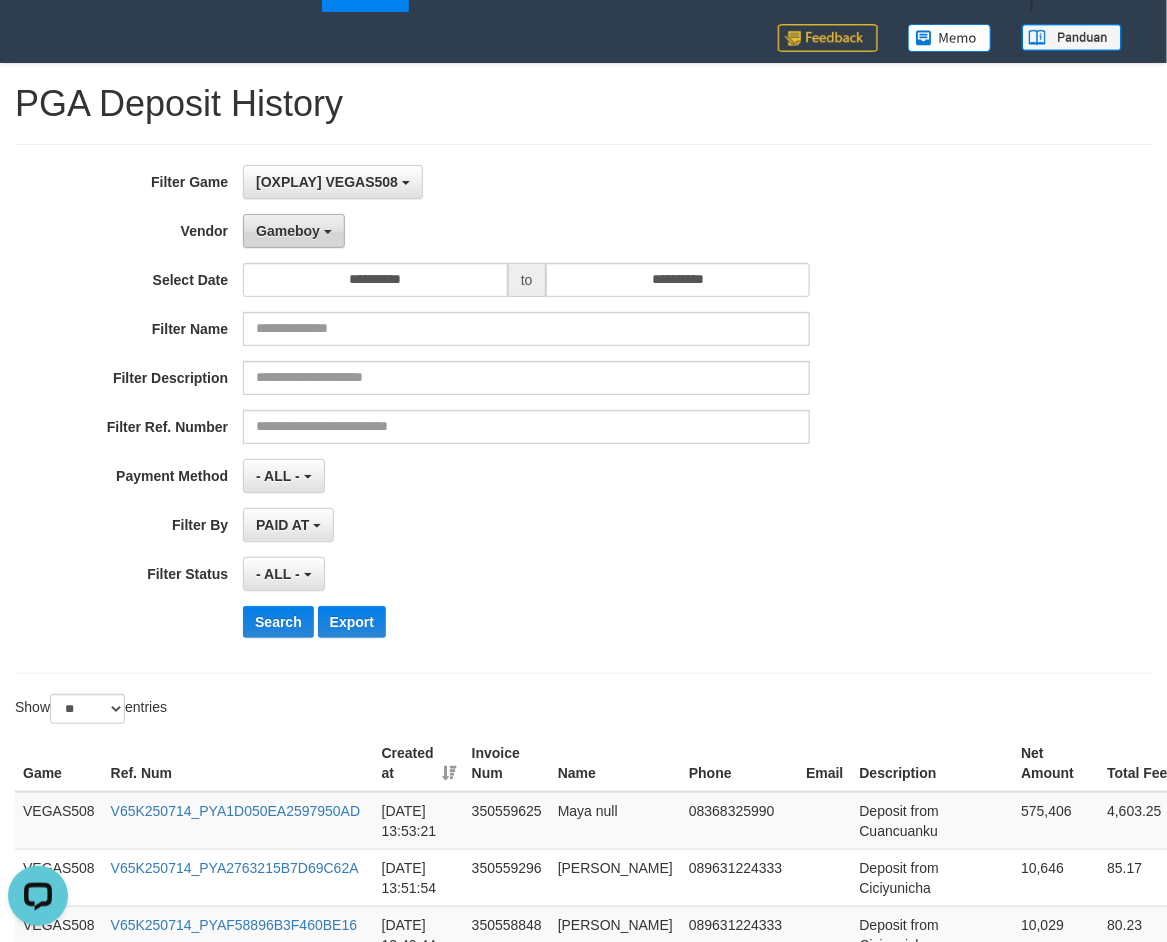 click on "Gameboy" at bounding box center [288, 231] 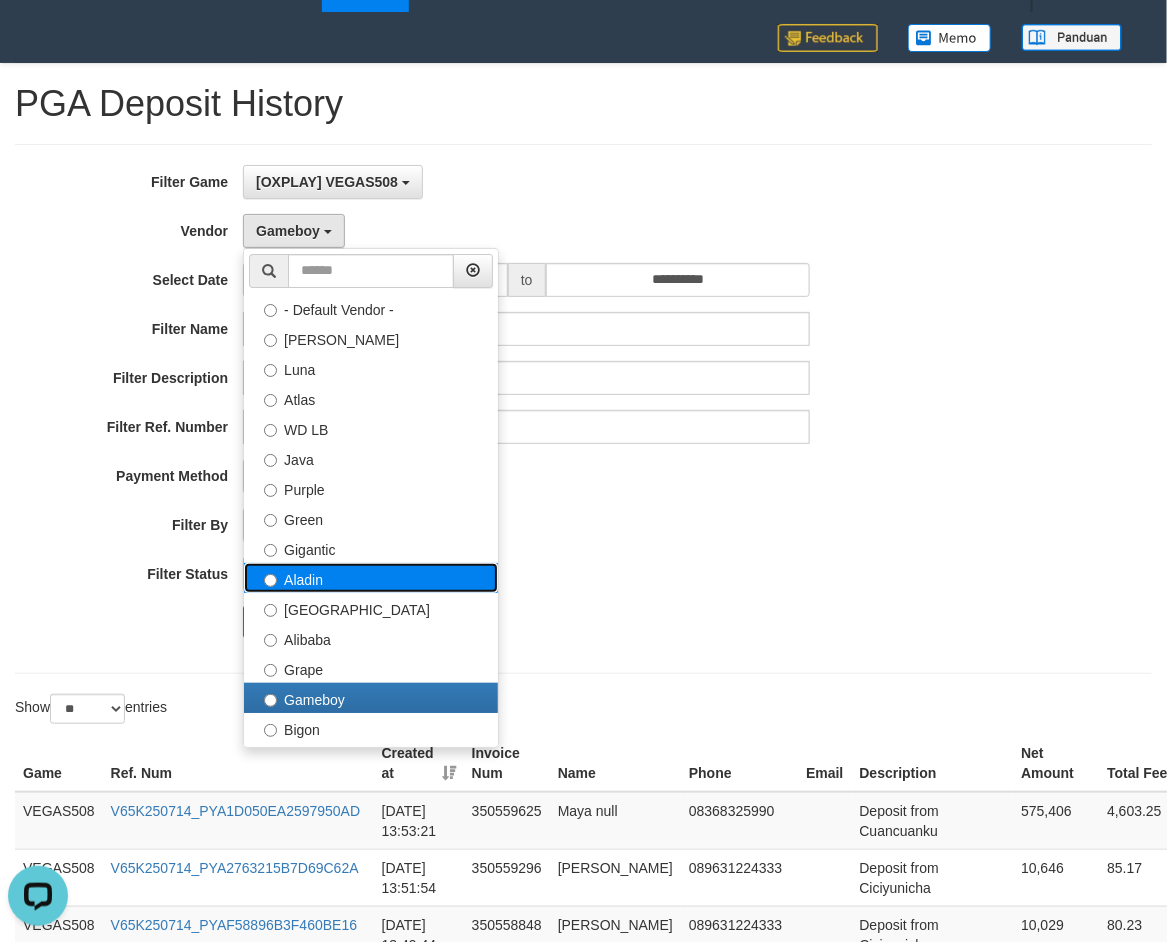 click on "Aladin" at bounding box center [371, 578] 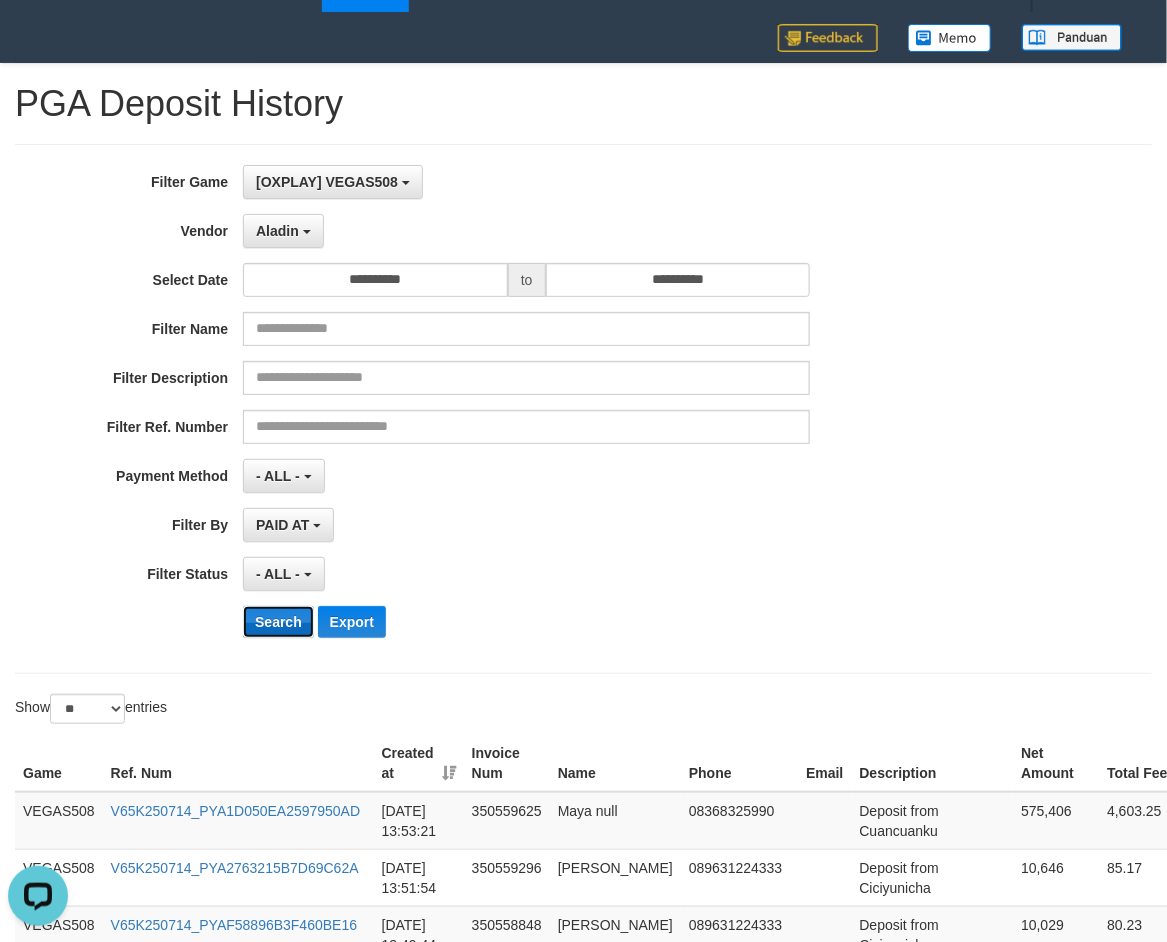 click on "Search" at bounding box center (278, 622) 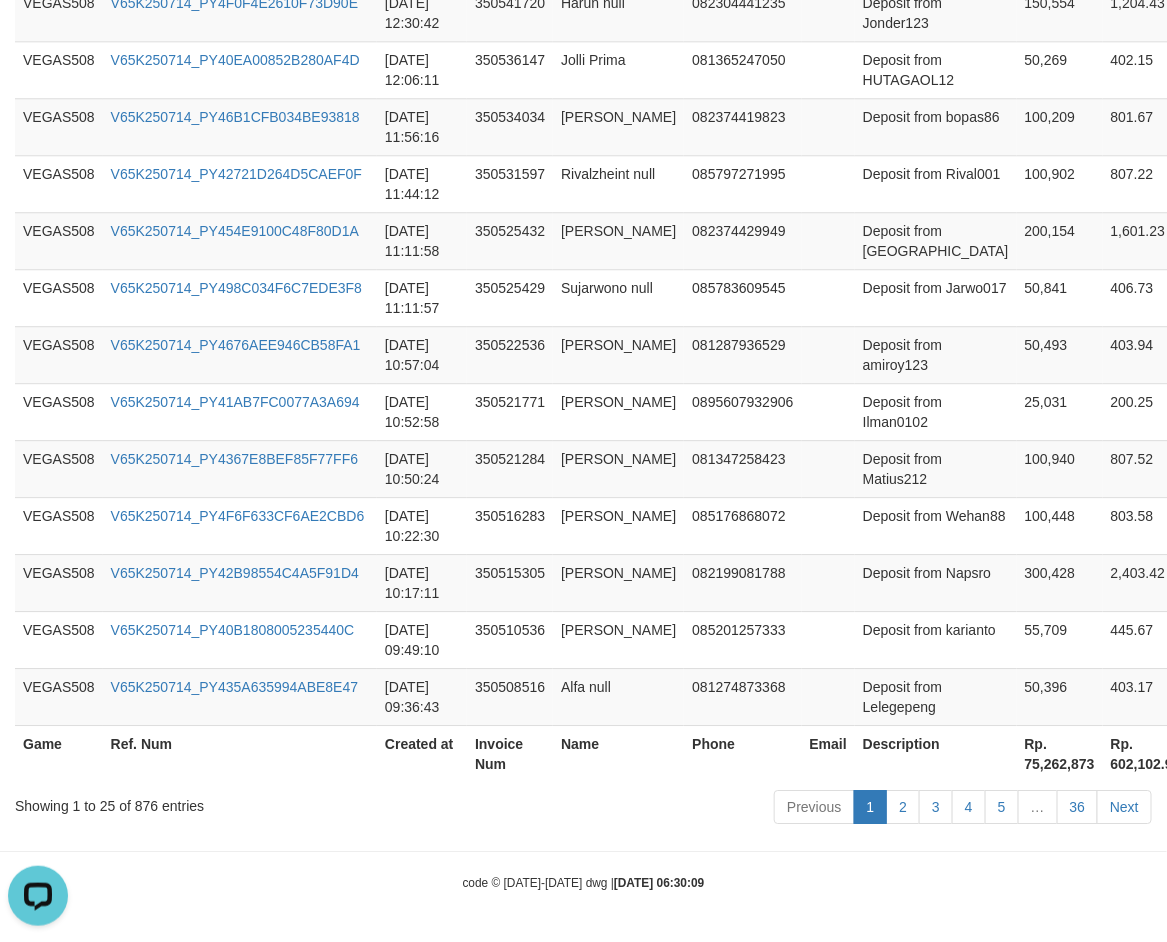 scroll, scrollTop: 1538, scrollLeft: 0, axis: vertical 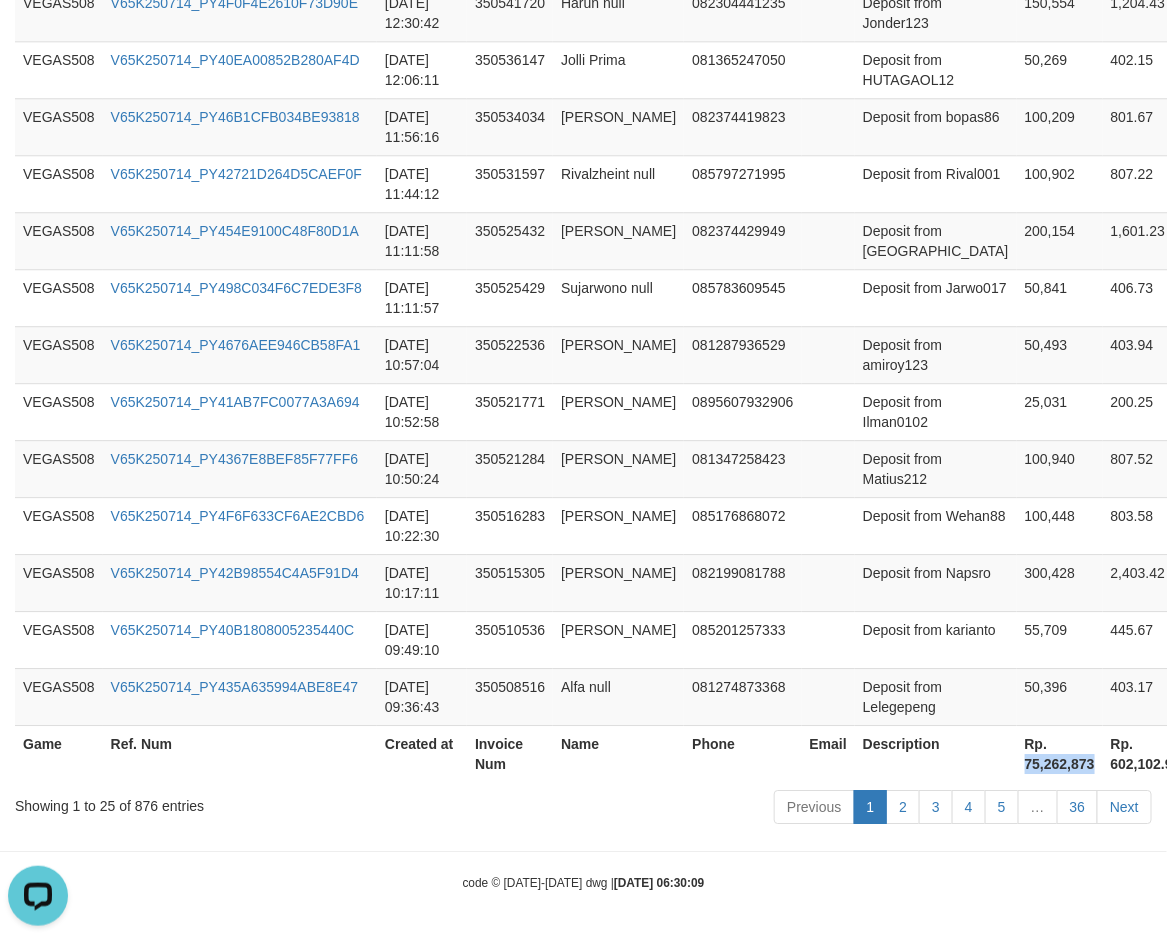 click on "Rp. 75,262,873" at bounding box center (1060, 753) 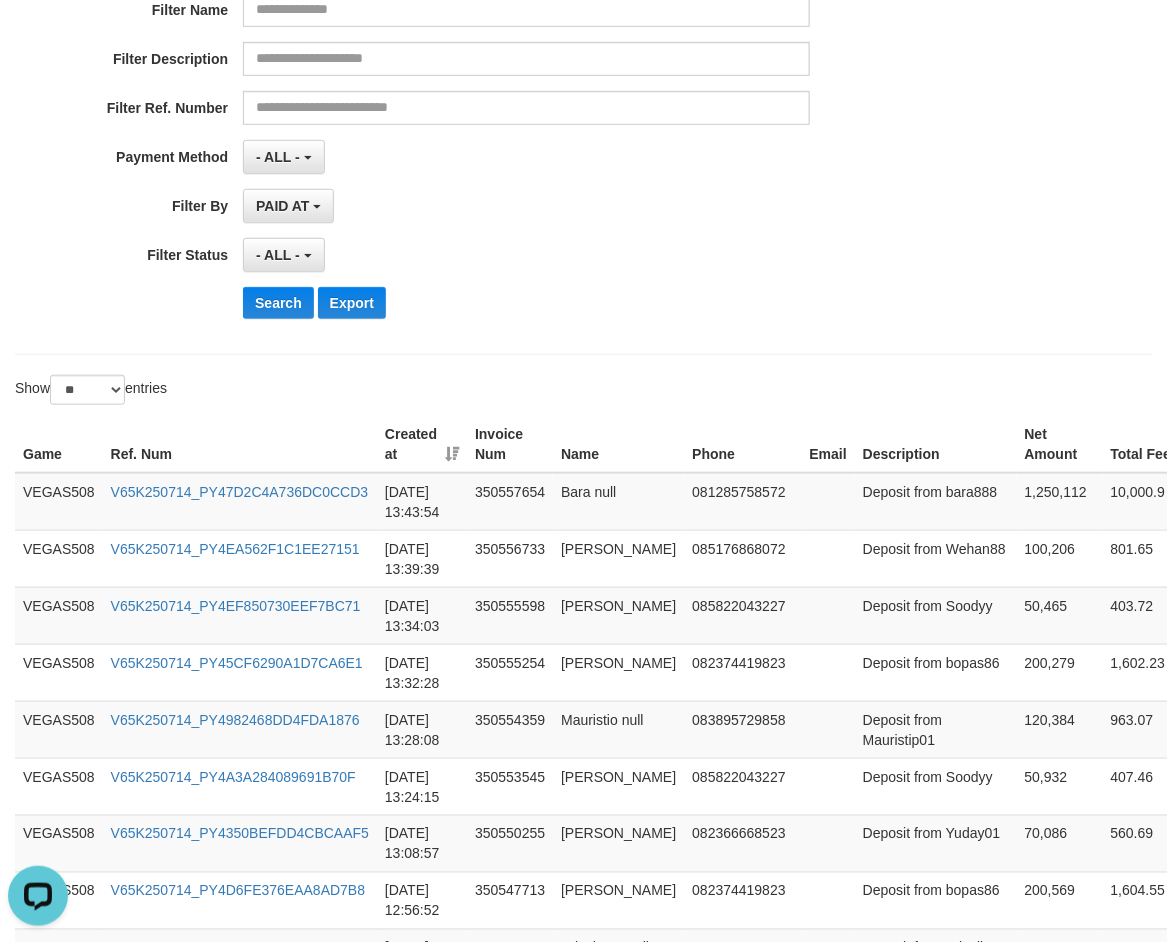 scroll, scrollTop: 413, scrollLeft: 0, axis: vertical 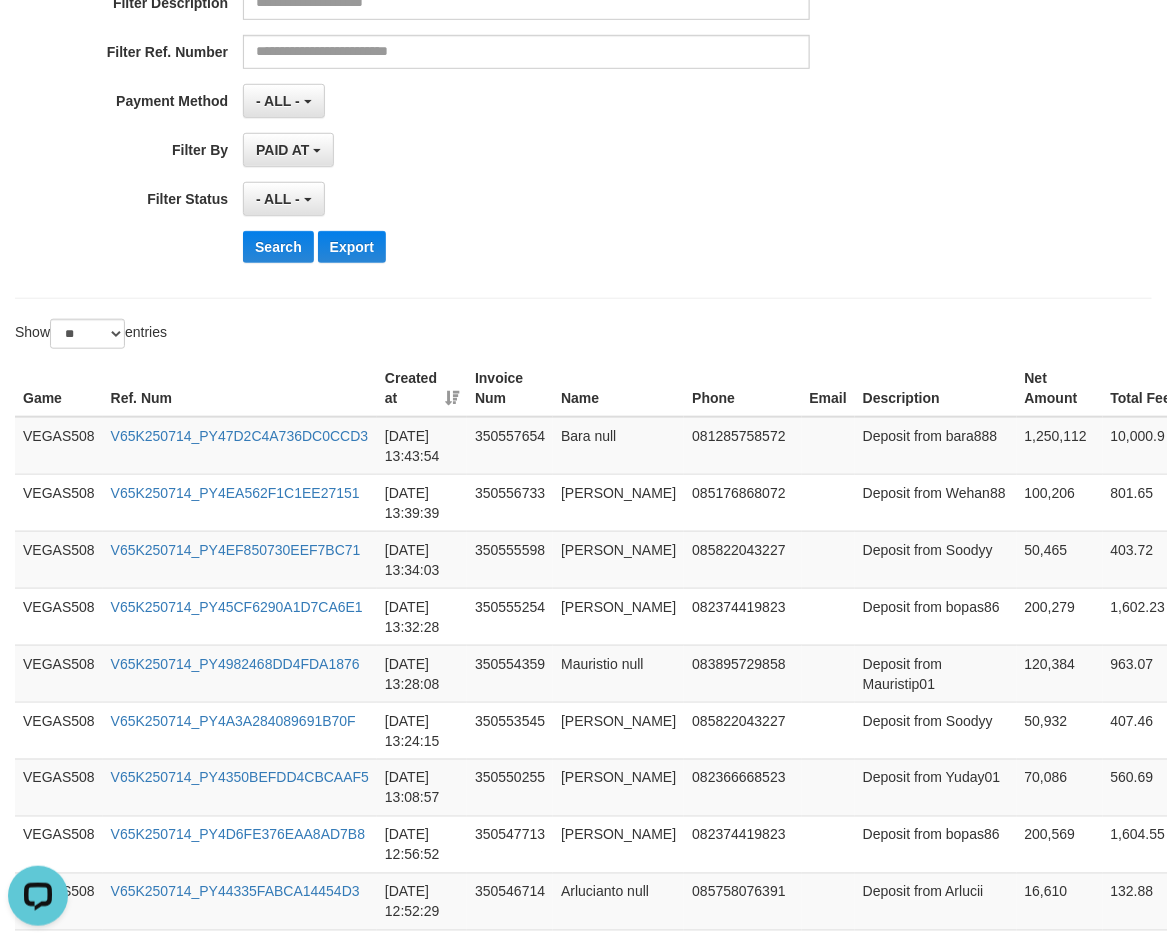 click on "PAID AT
PAID AT
CREATED AT" at bounding box center [526, 150] 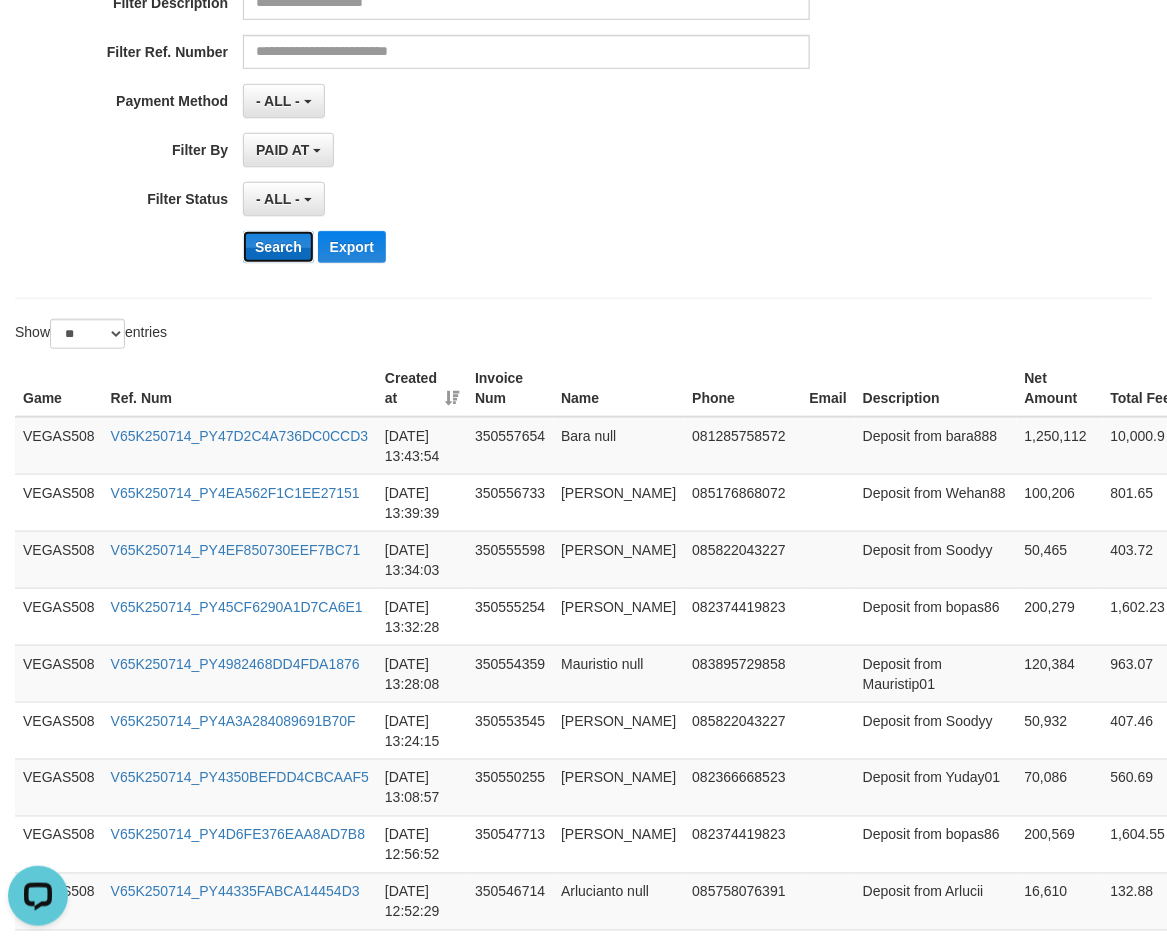 click on "Search" at bounding box center [278, 247] 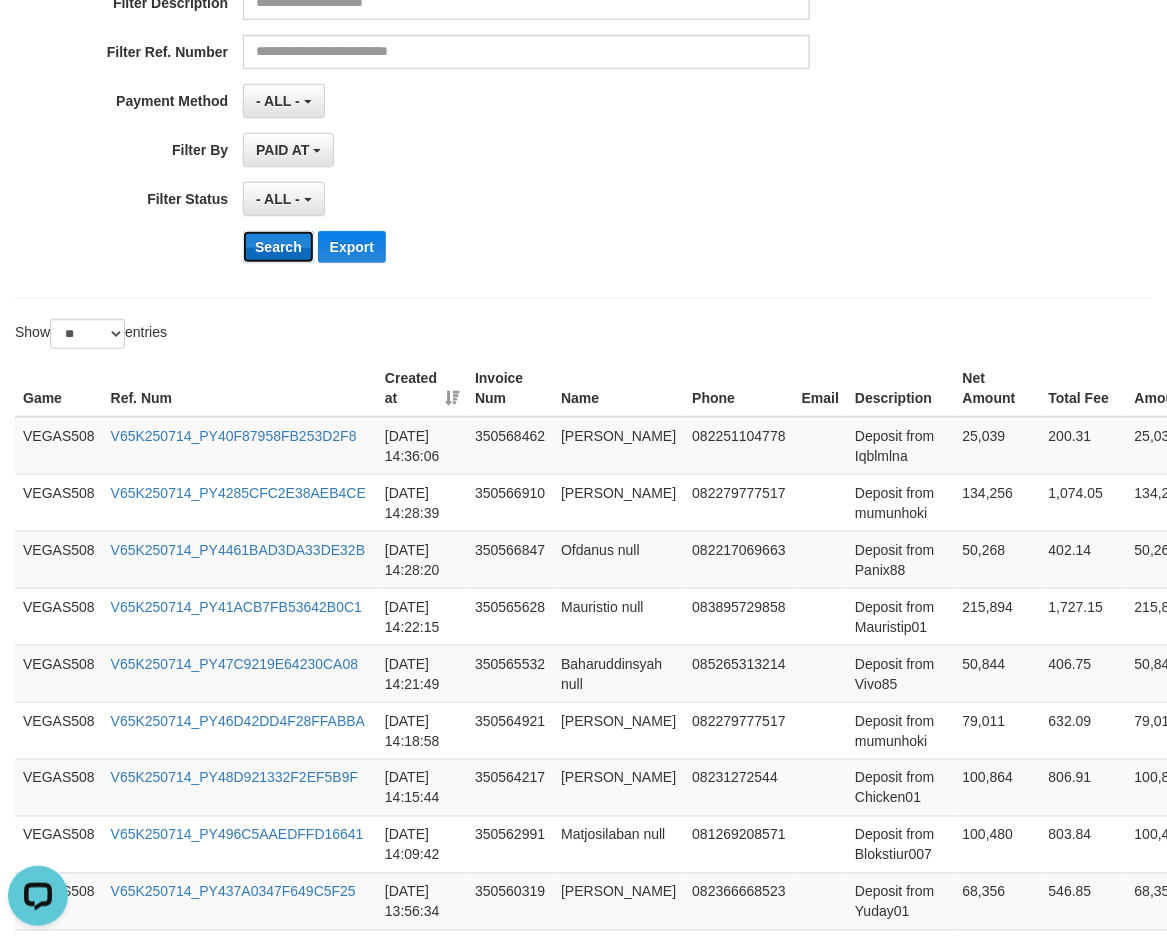 click on "Search" at bounding box center [278, 247] 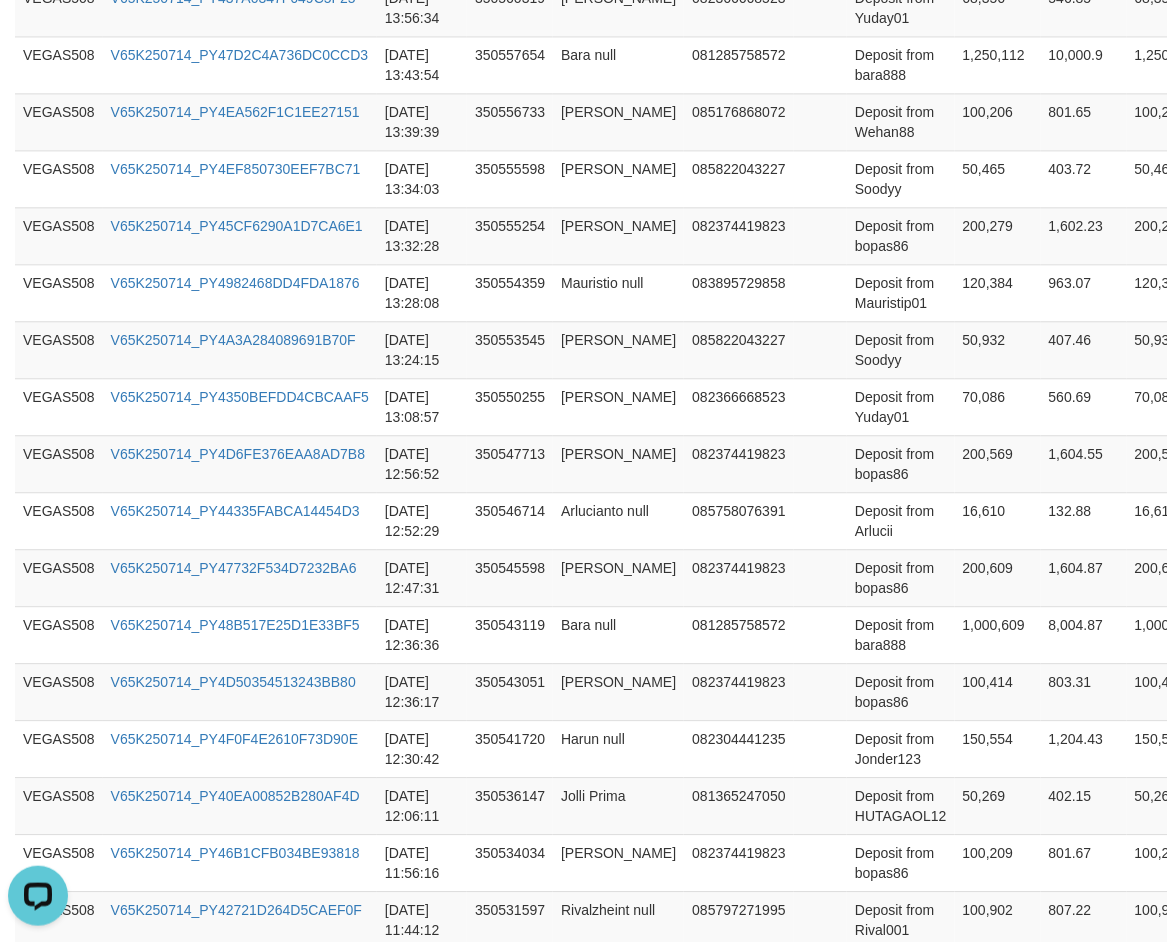scroll, scrollTop: 1538, scrollLeft: 0, axis: vertical 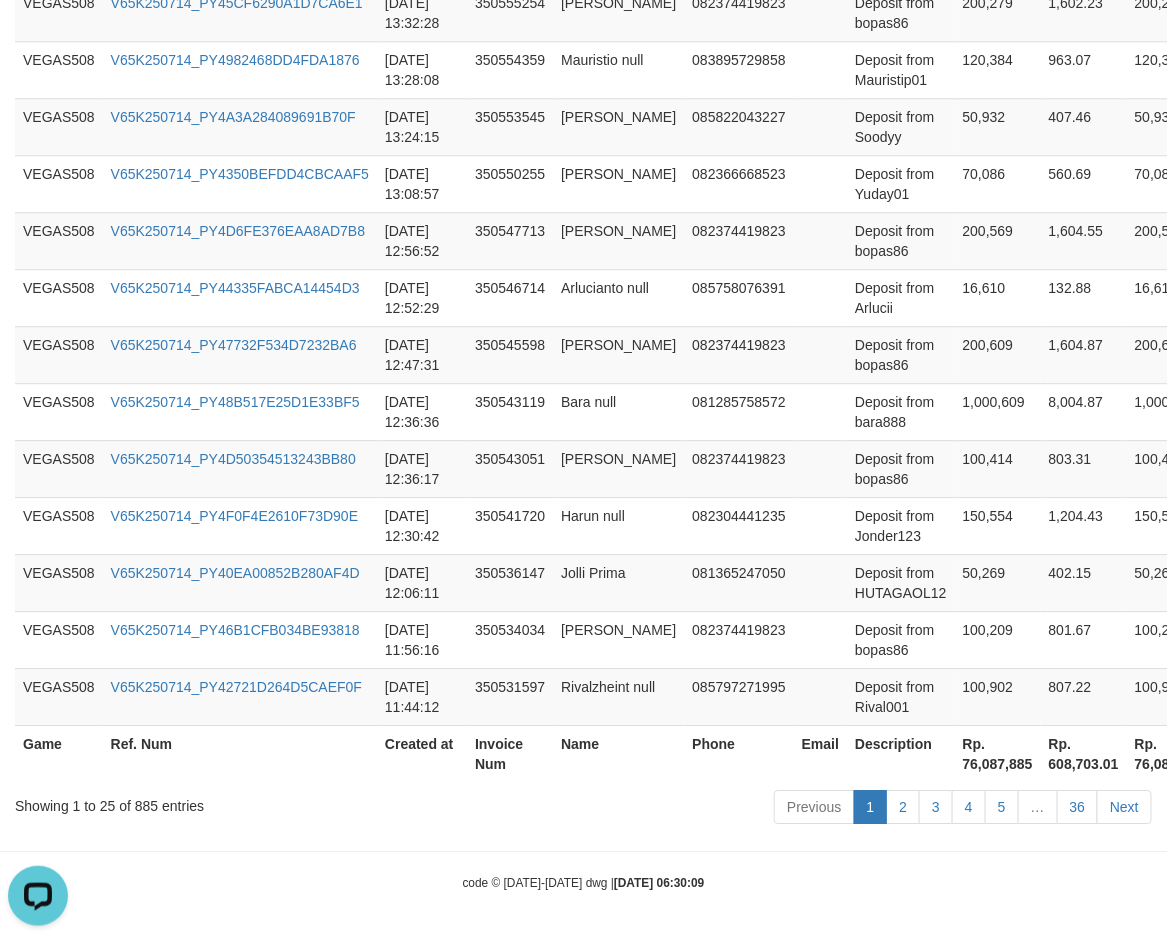 click on "Rp. 76,087,885" at bounding box center (998, 753) 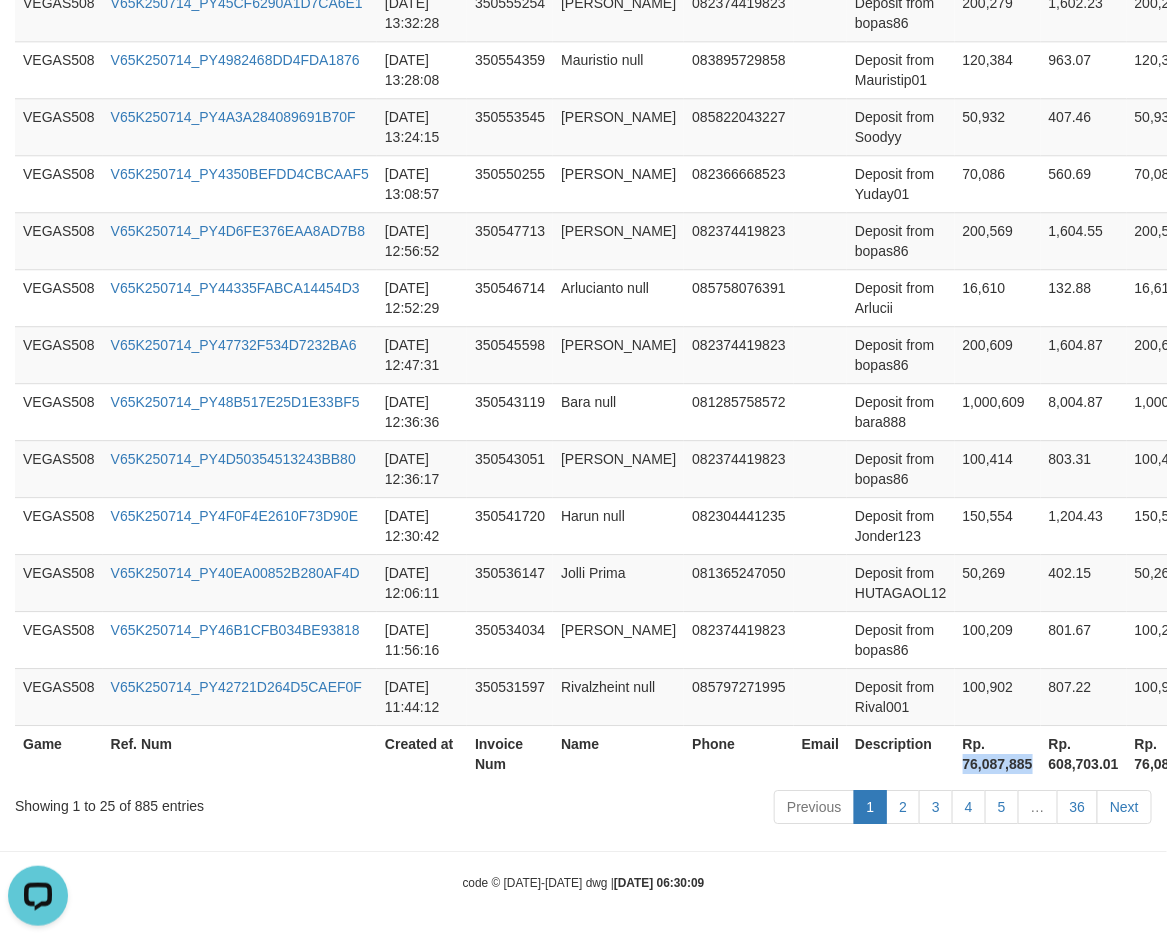click on "Rp. 76,087,885" at bounding box center [998, 753] 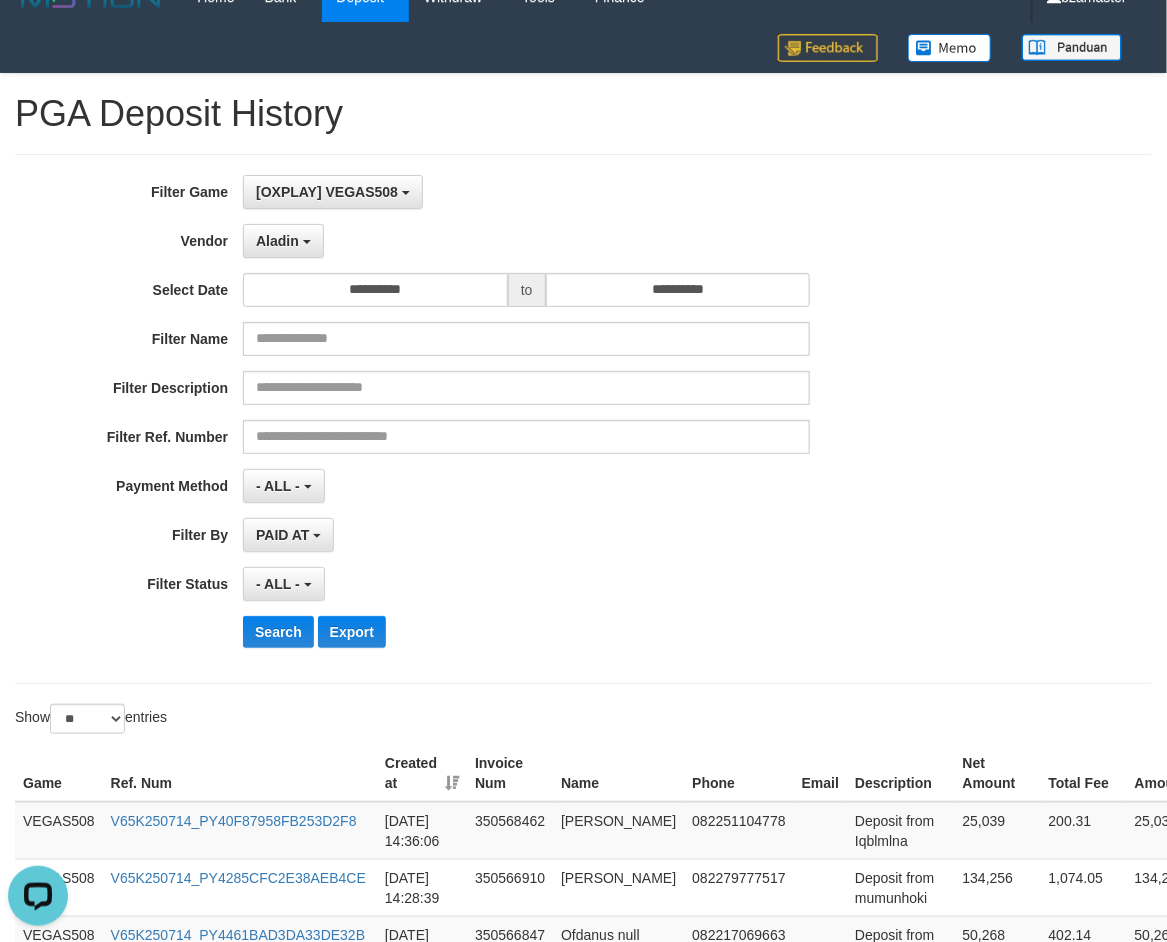 scroll, scrollTop: 0, scrollLeft: 0, axis: both 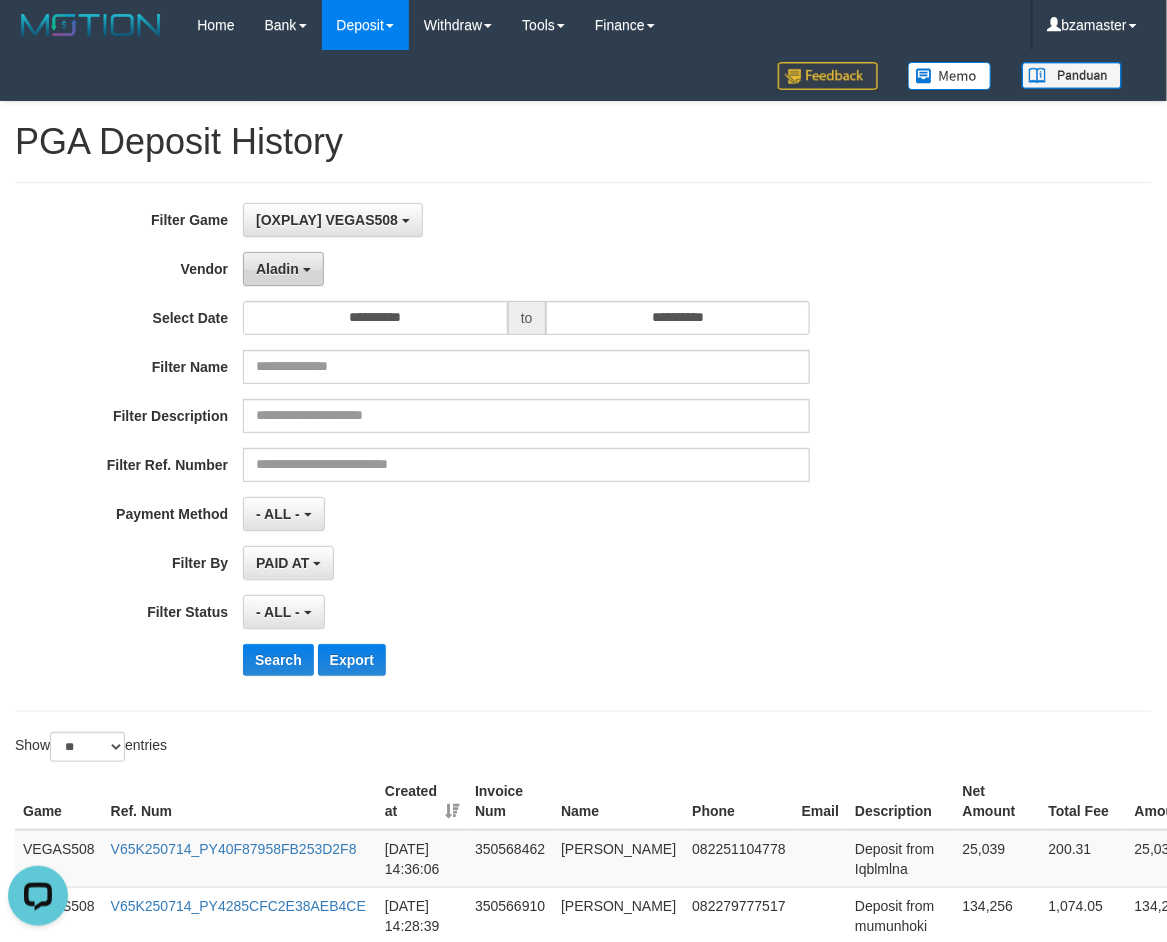 click on "Aladin" at bounding box center (277, 269) 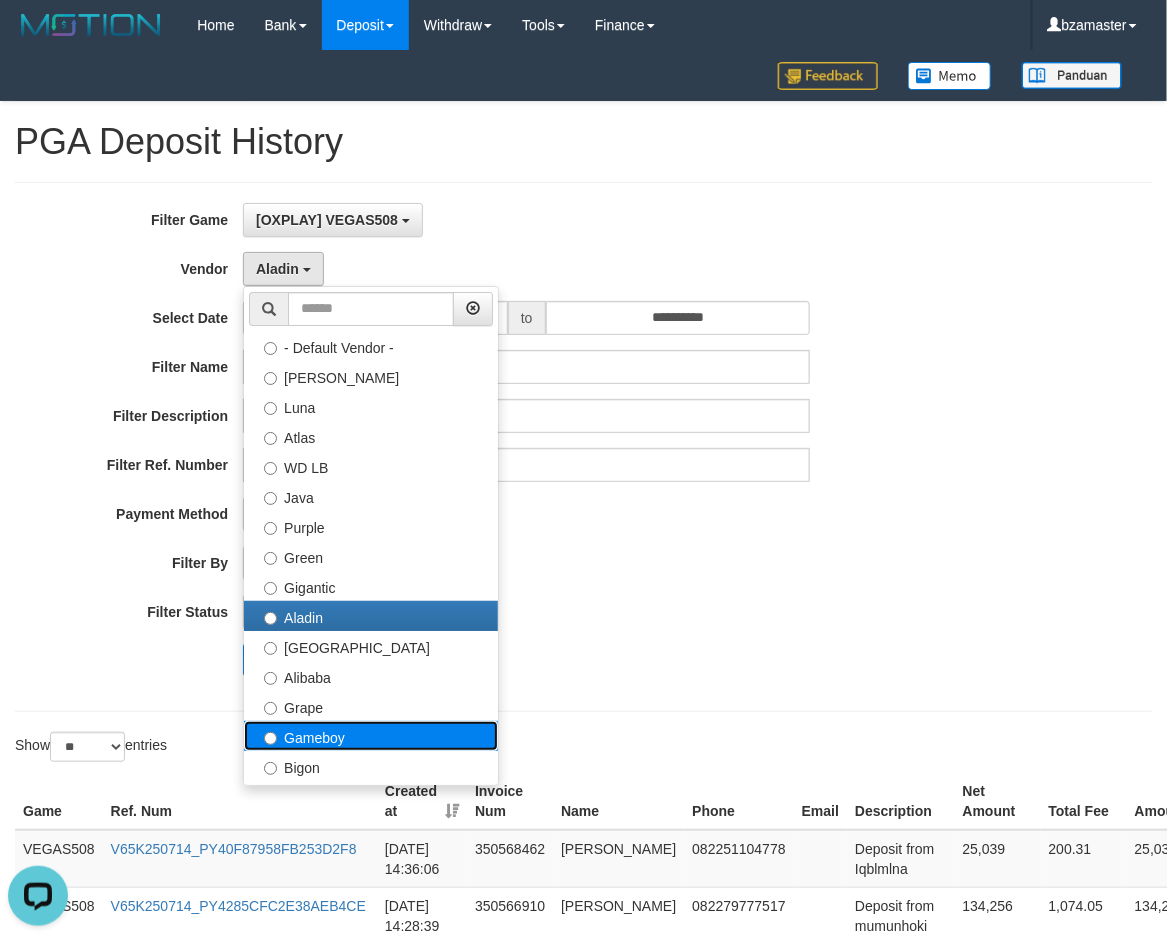 click on "Gameboy" at bounding box center [371, 736] 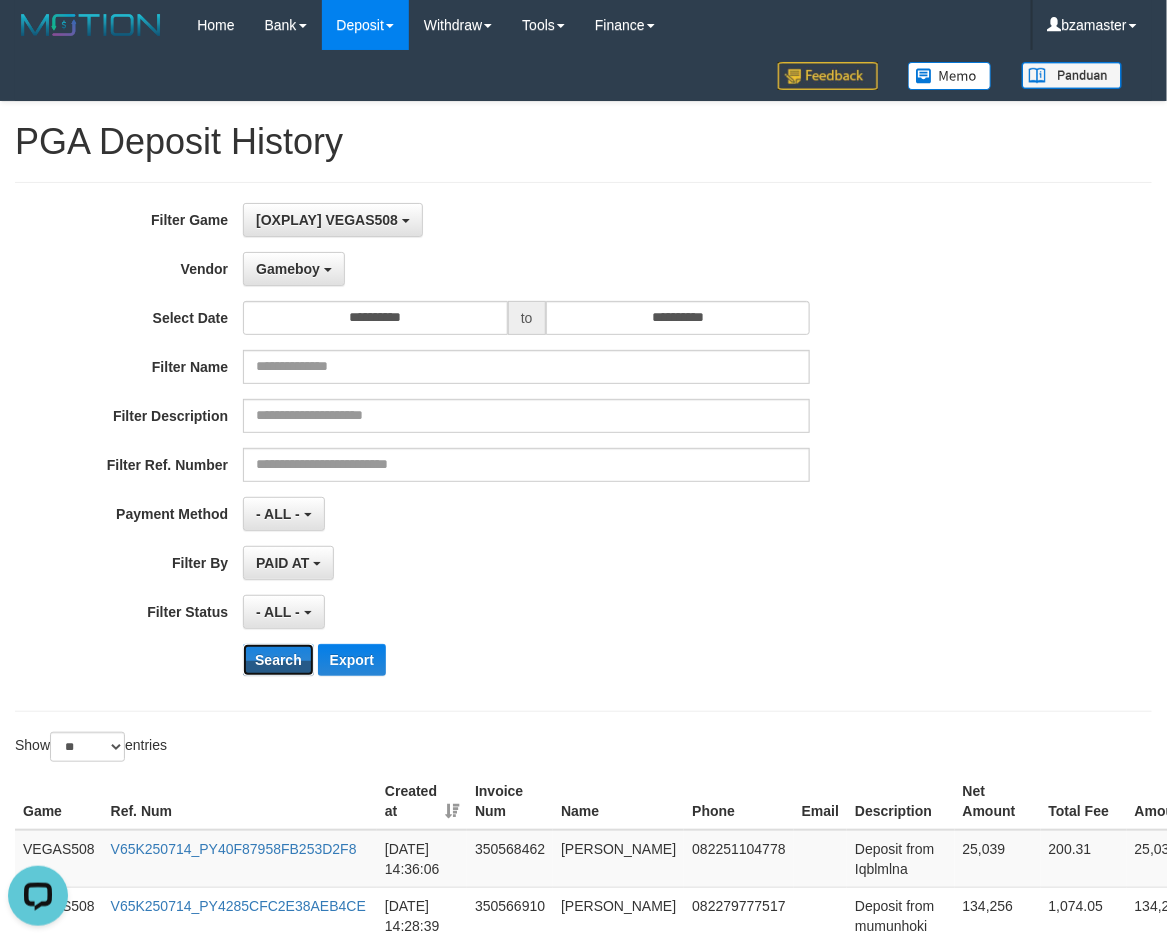 drag, startPoint x: 273, startPoint y: 660, endPoint x: 547, endPoint y: 622, distance: 276.6225 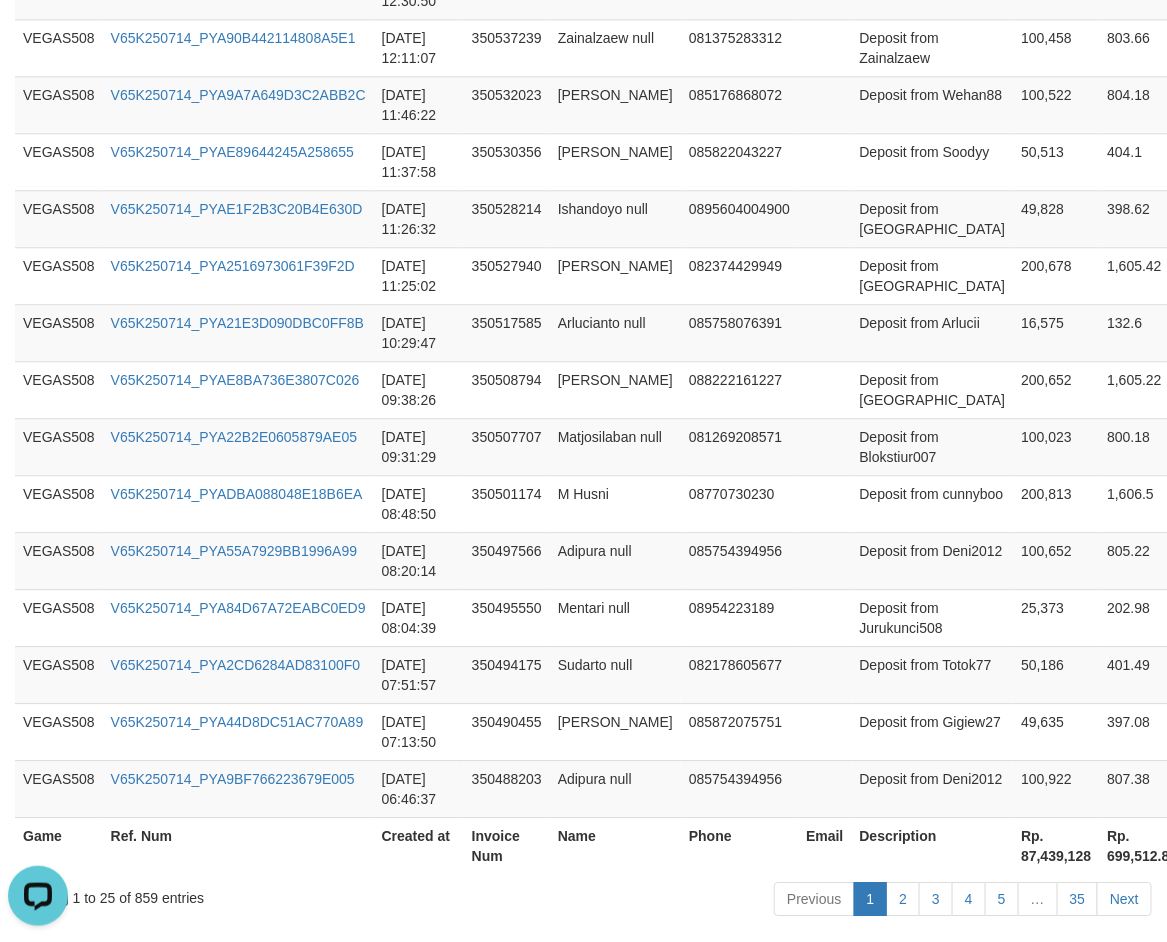 scroll, scrollTop: 1538, scrollLeft: 0, axis: vertical 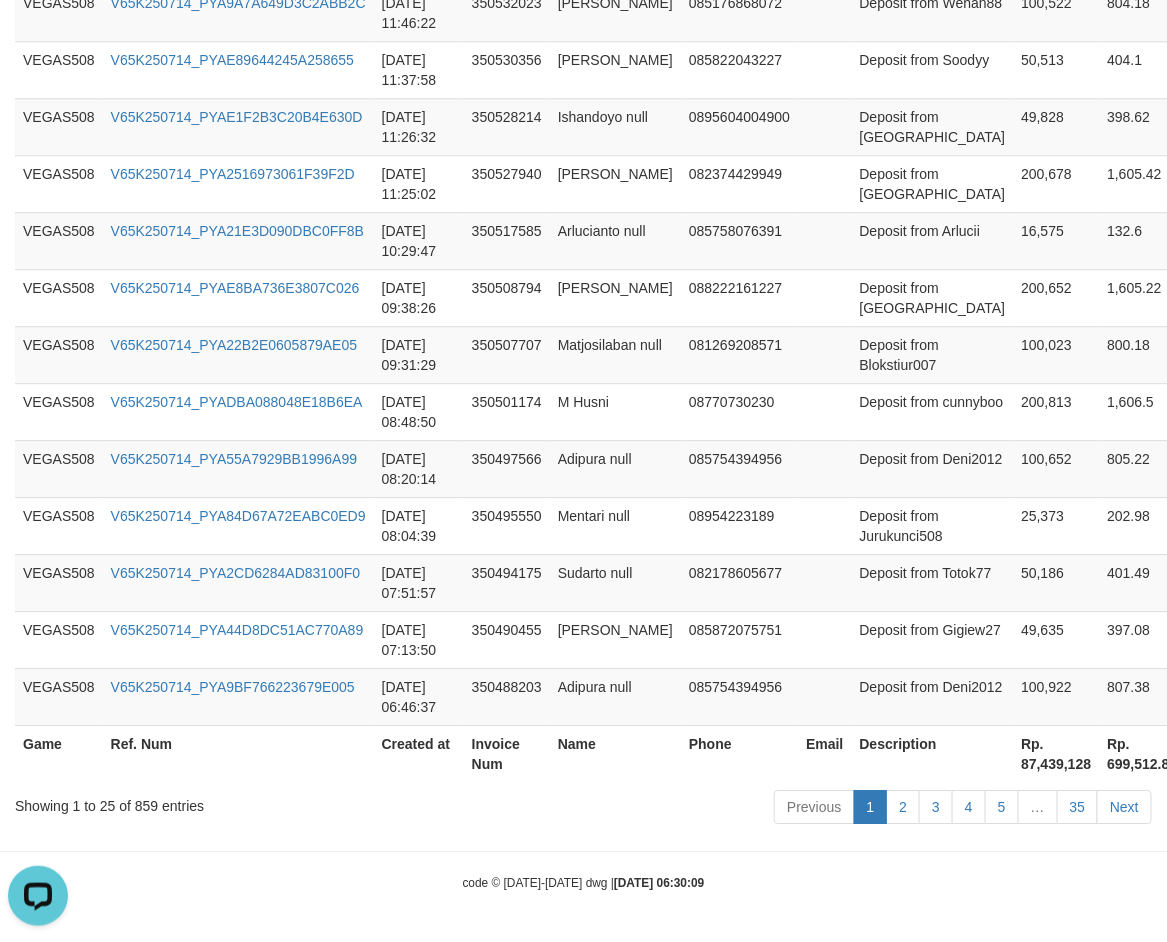 click on "Rp. 87,439,128" at bounding box center (1056, 753) 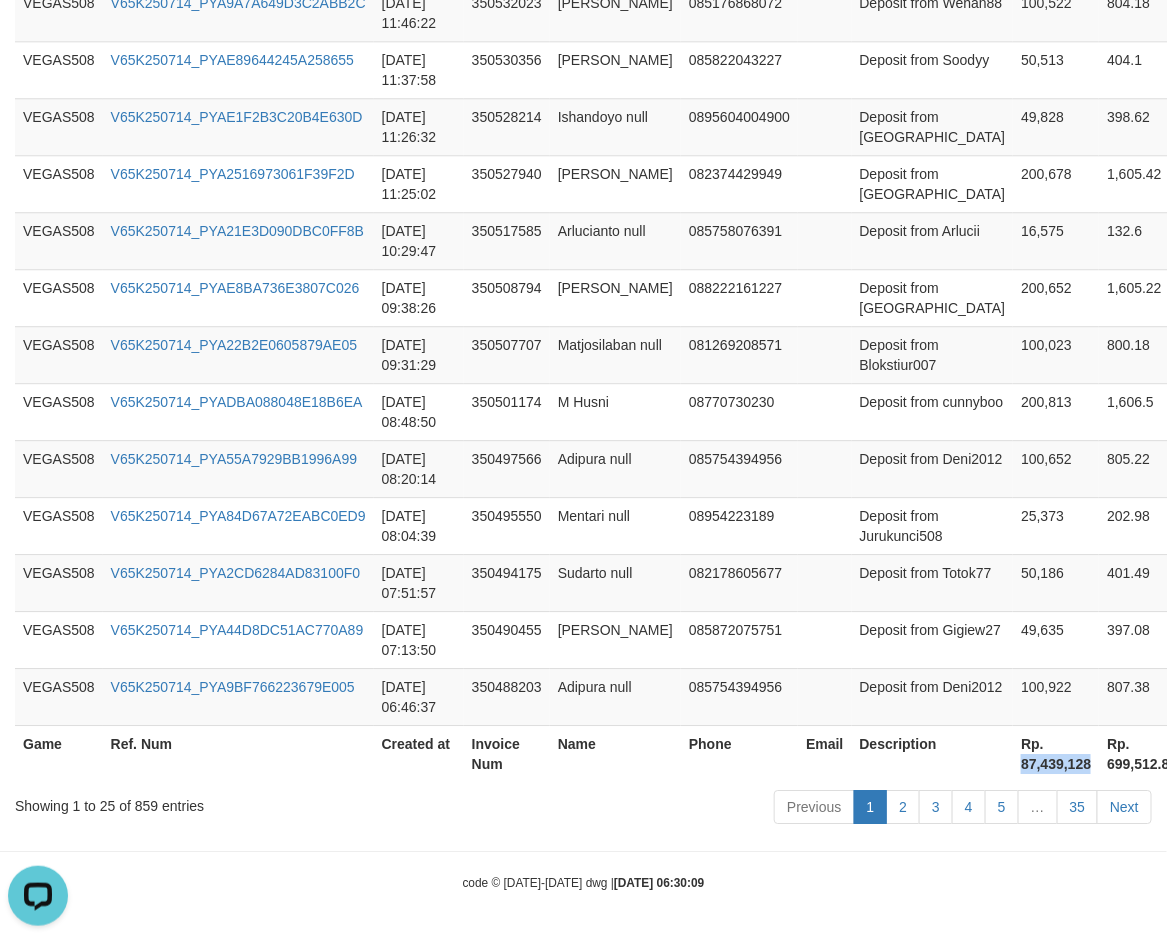 click on "Rp. 87,439,128" at bounding box center (1056, 753) 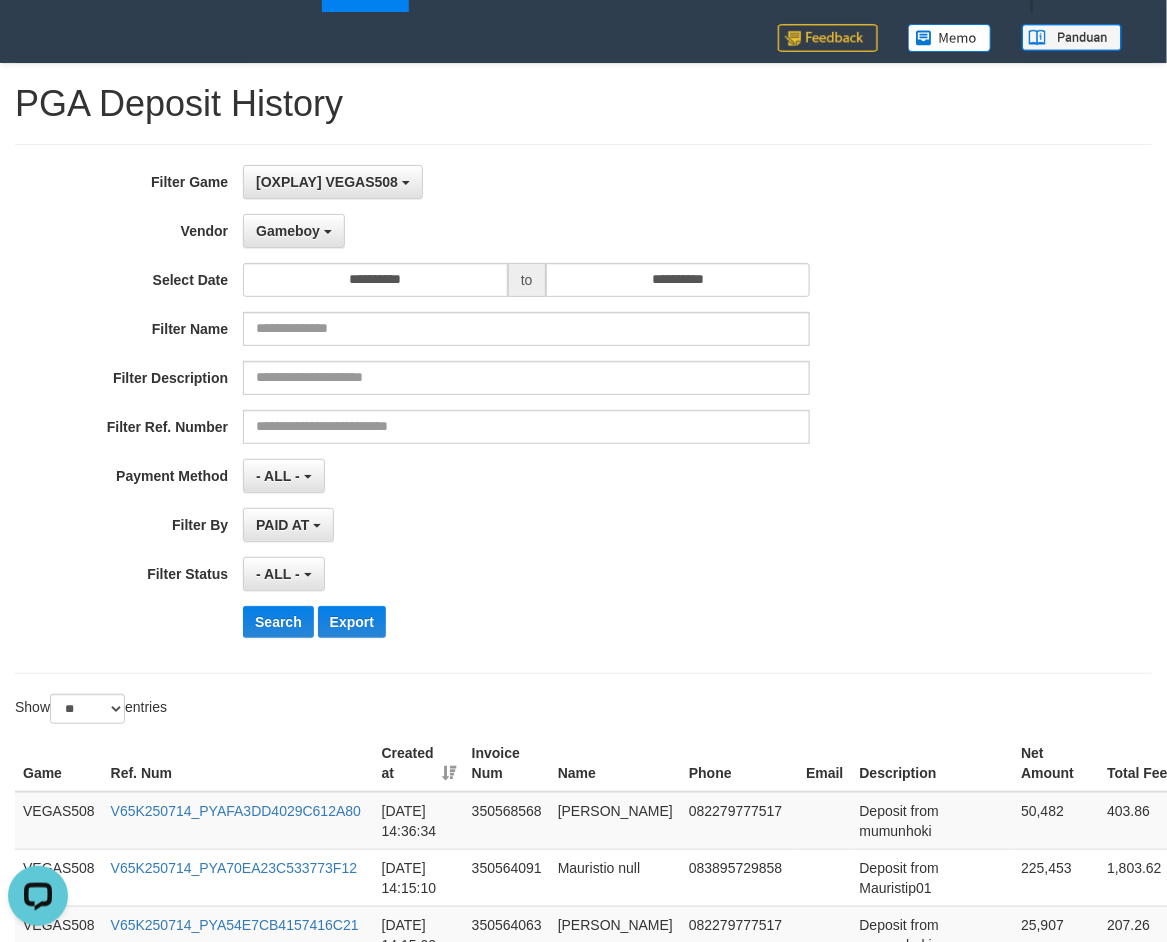 scroll, scrollTop: 0, scrollLeft: 0, axis: both 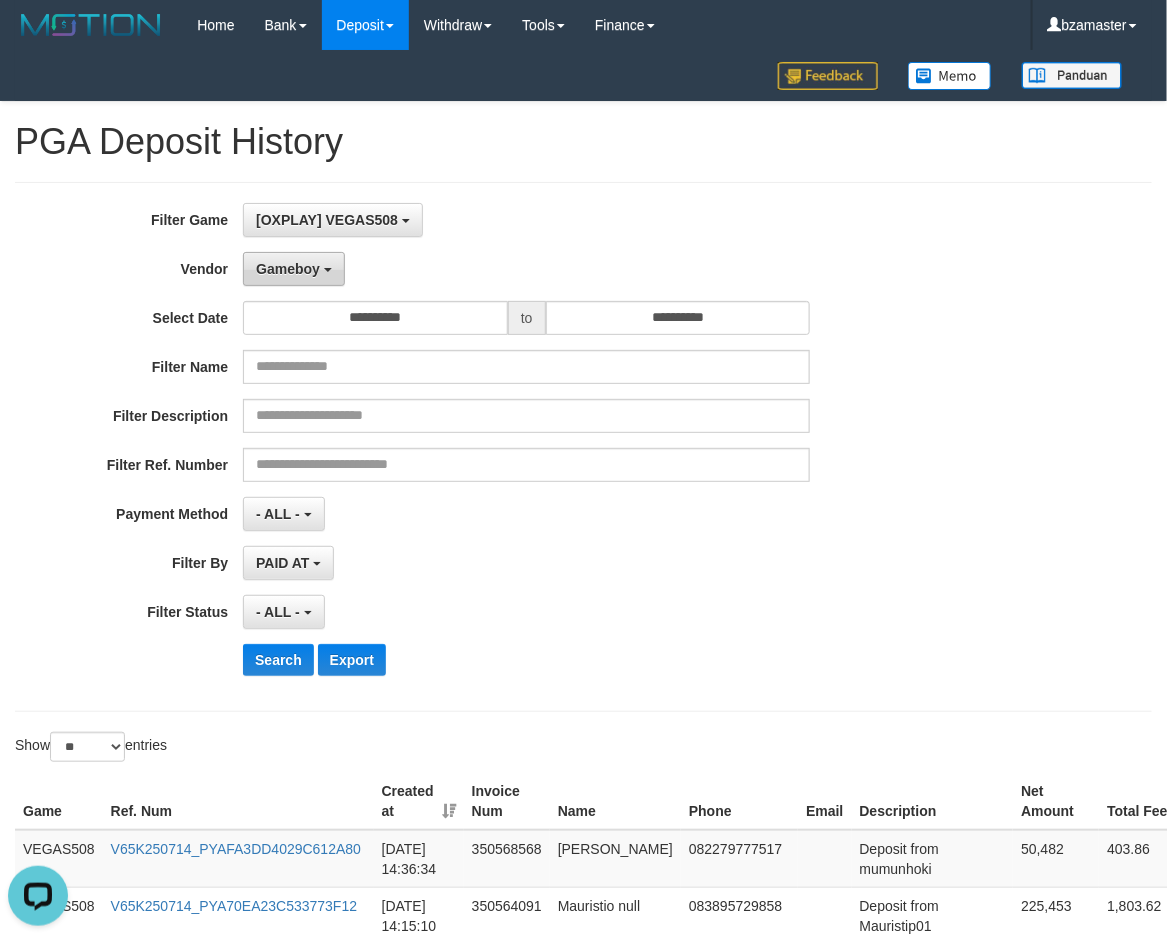 click on "Gameboy" at bounding box center (288, 269) 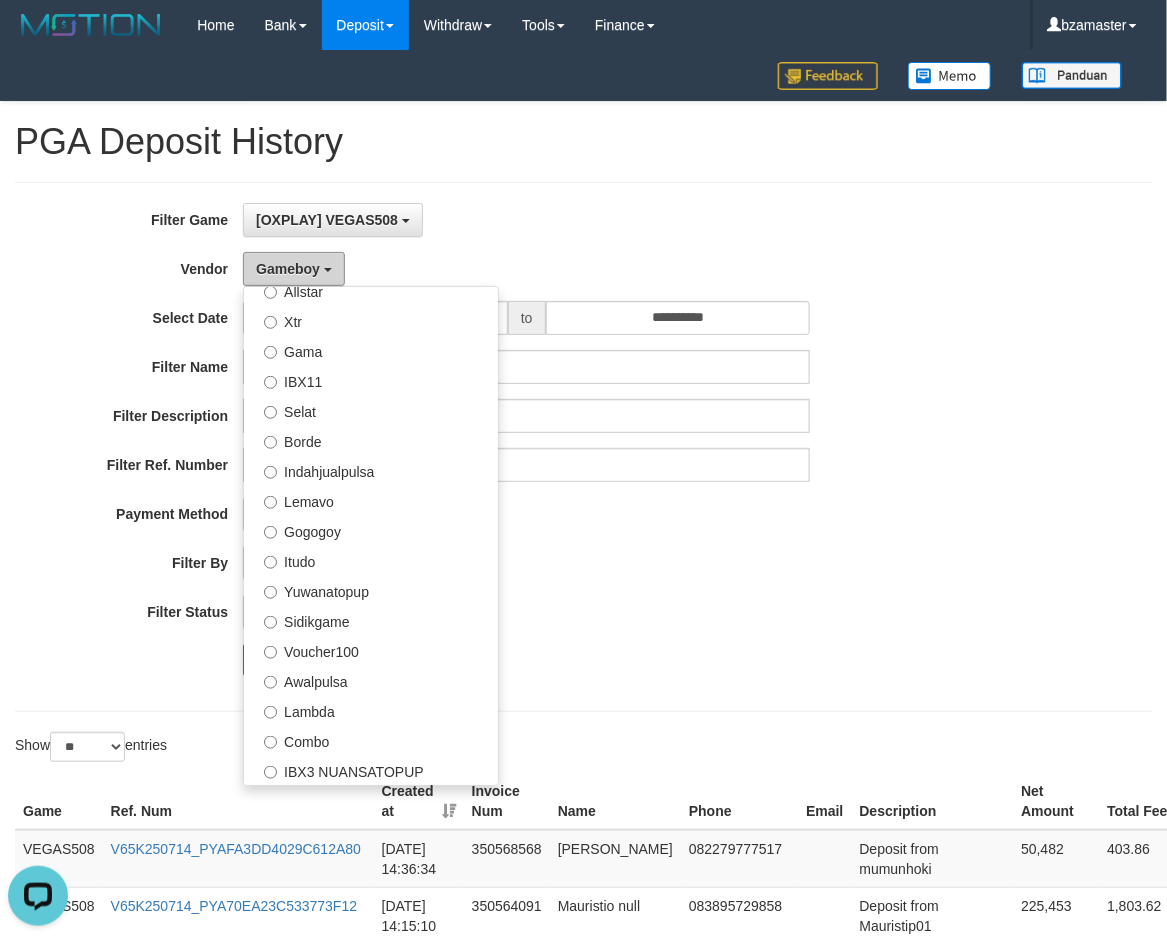 scroll, scrollTop: 686, scrollLeft: 0, axis: vertical 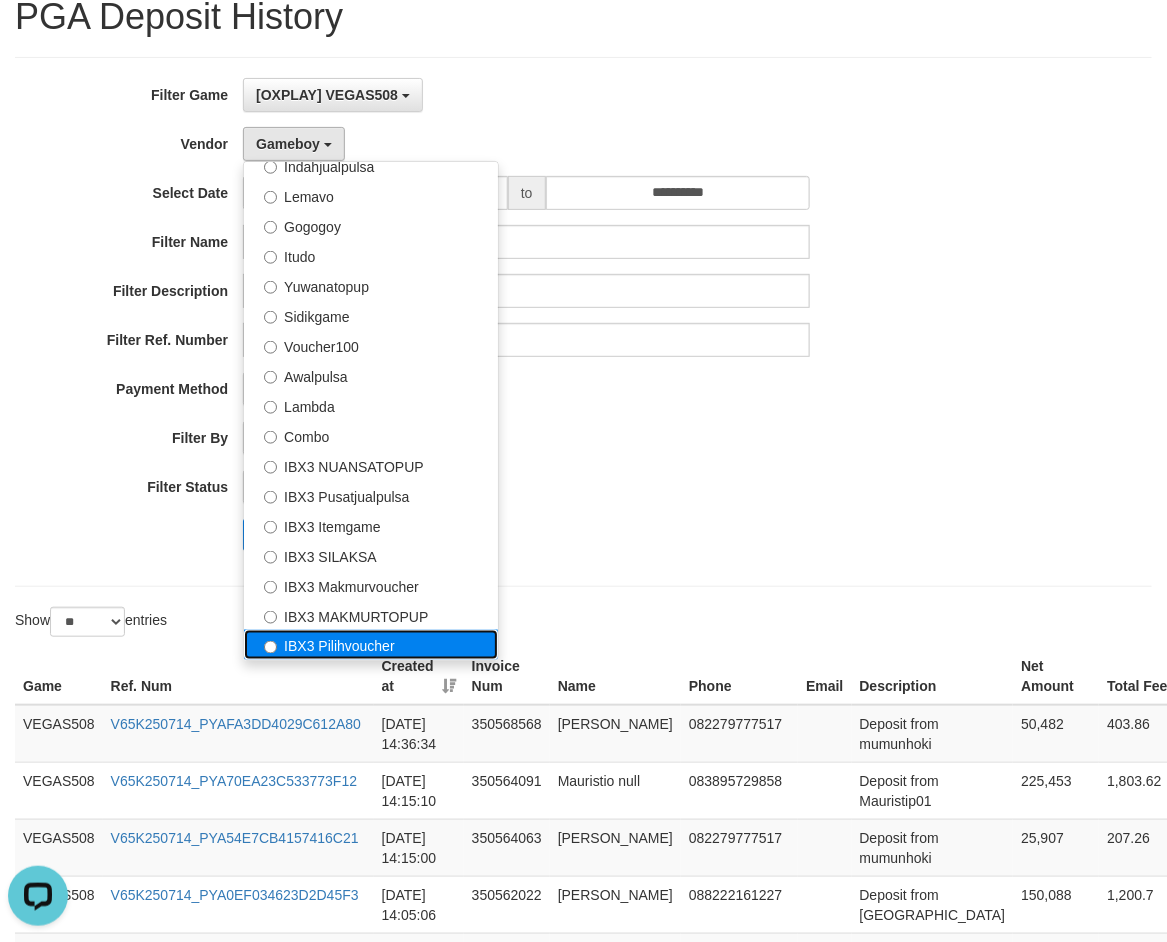 click on "IBX3 Pilihvoucher" at bounding box center (371, 645) 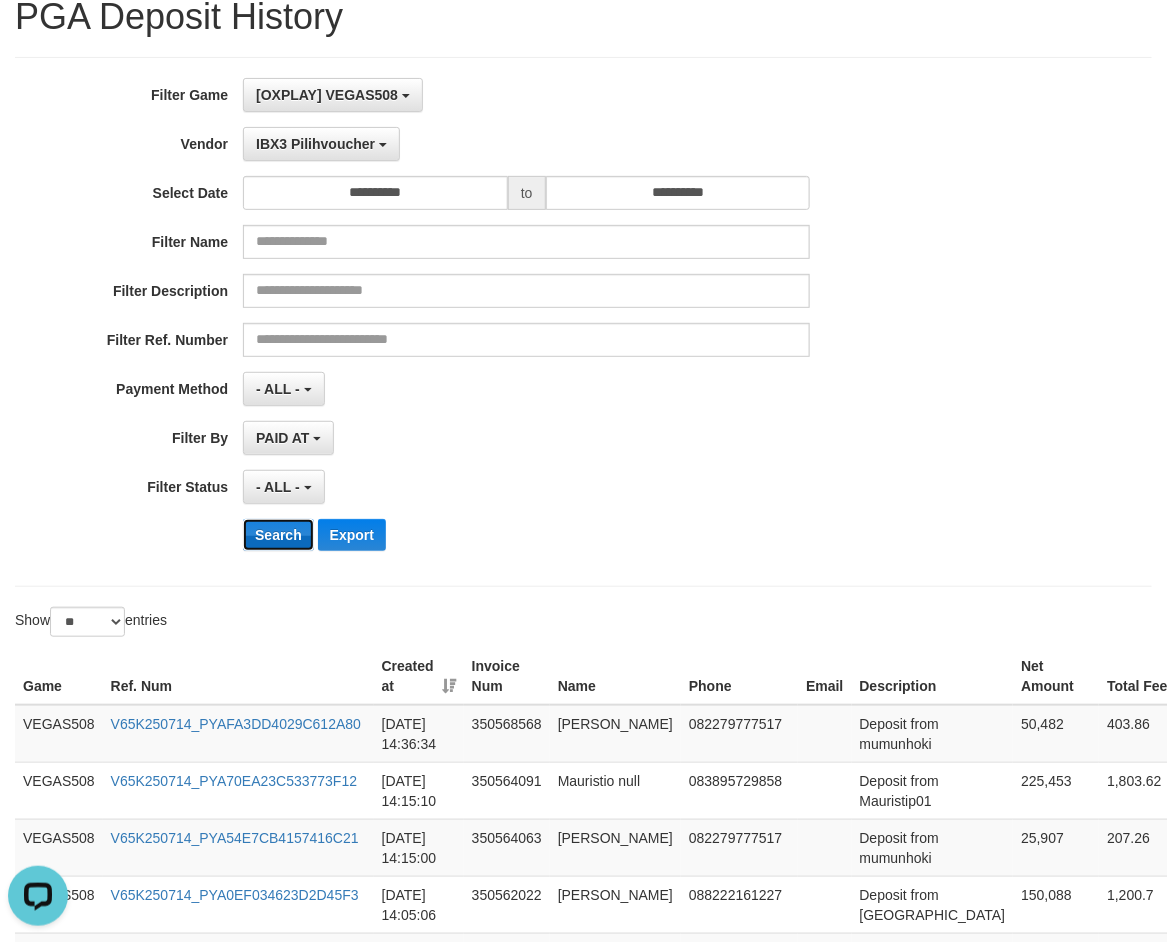 click on "Search" at bounding box center (278, 535) 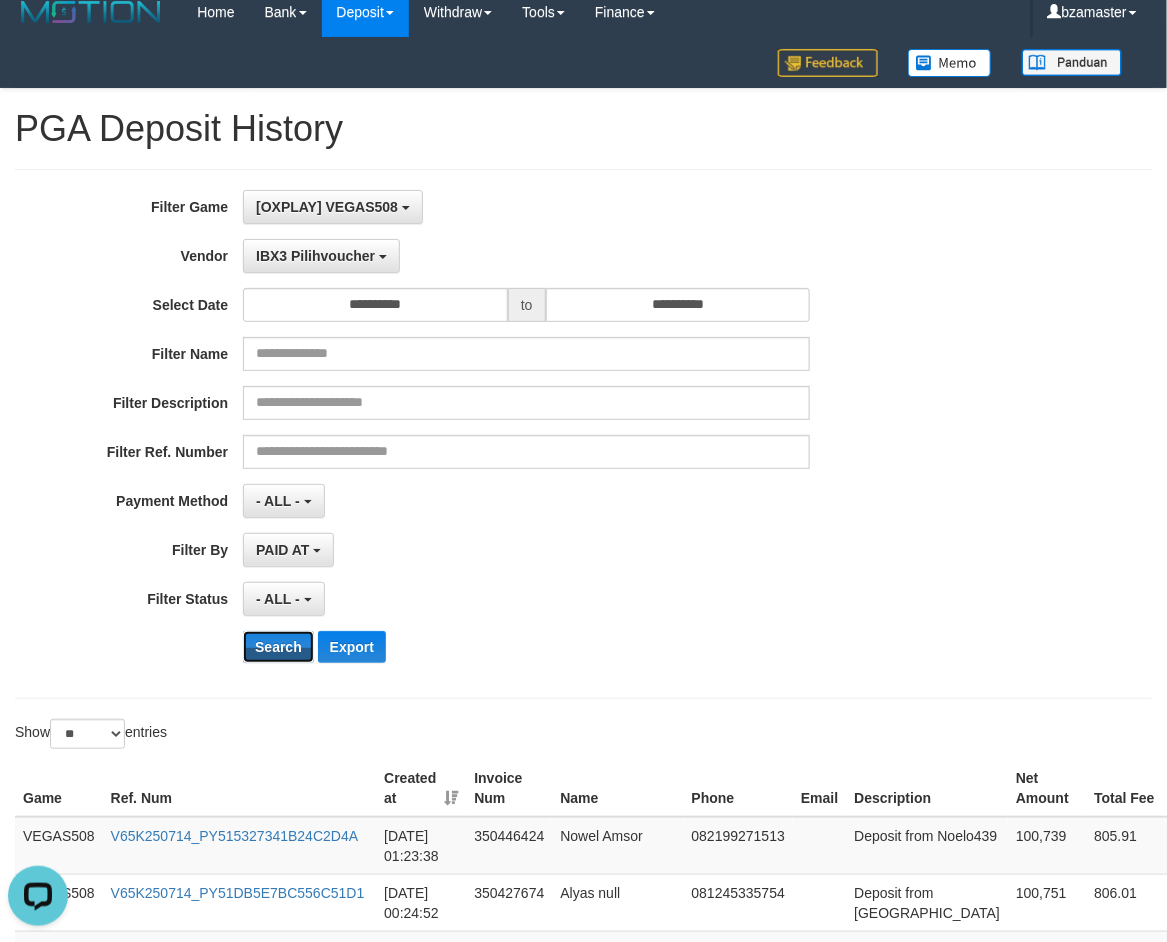 scroll, scrollTop: 0, scrollLeft: 0, axis: both 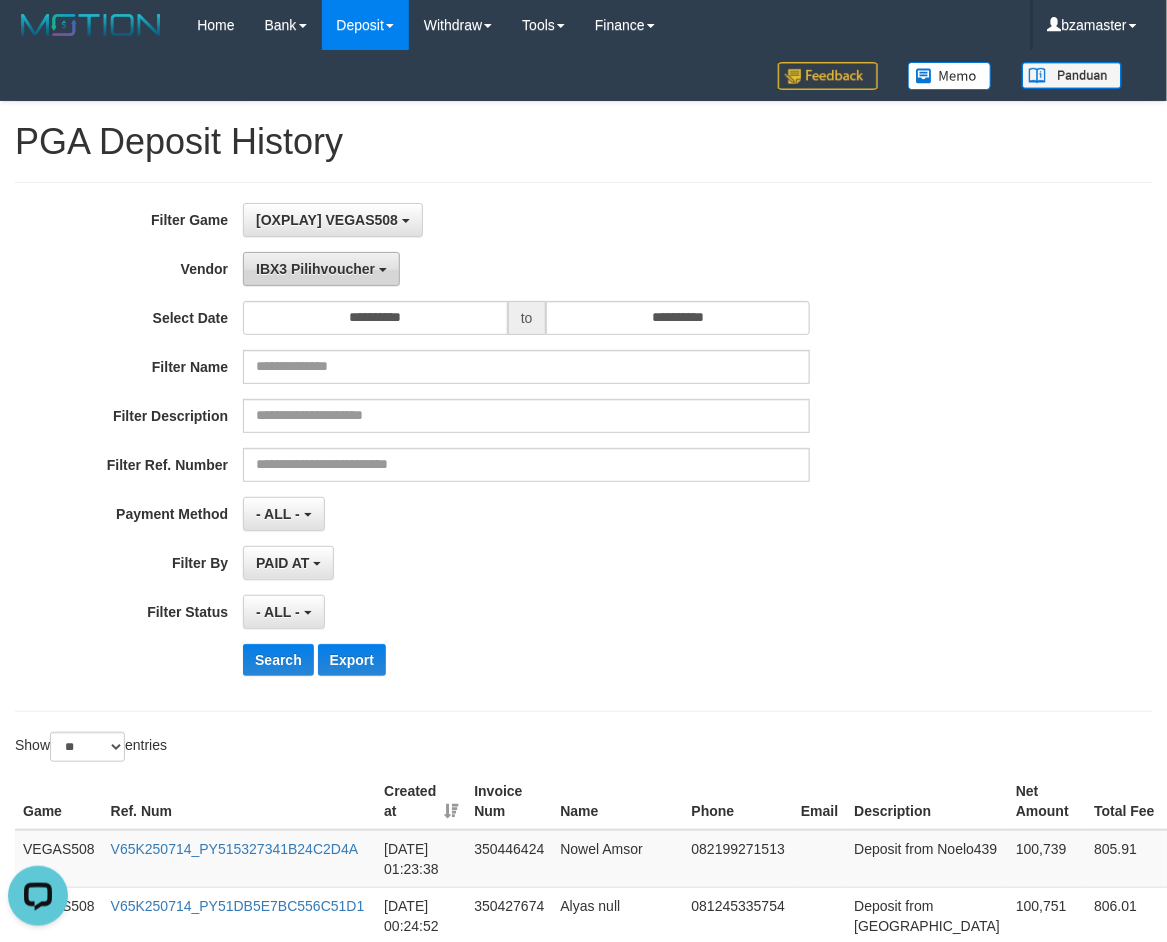 click on "IBX3 Pilihvoucher" at bounding box center [315, 269] 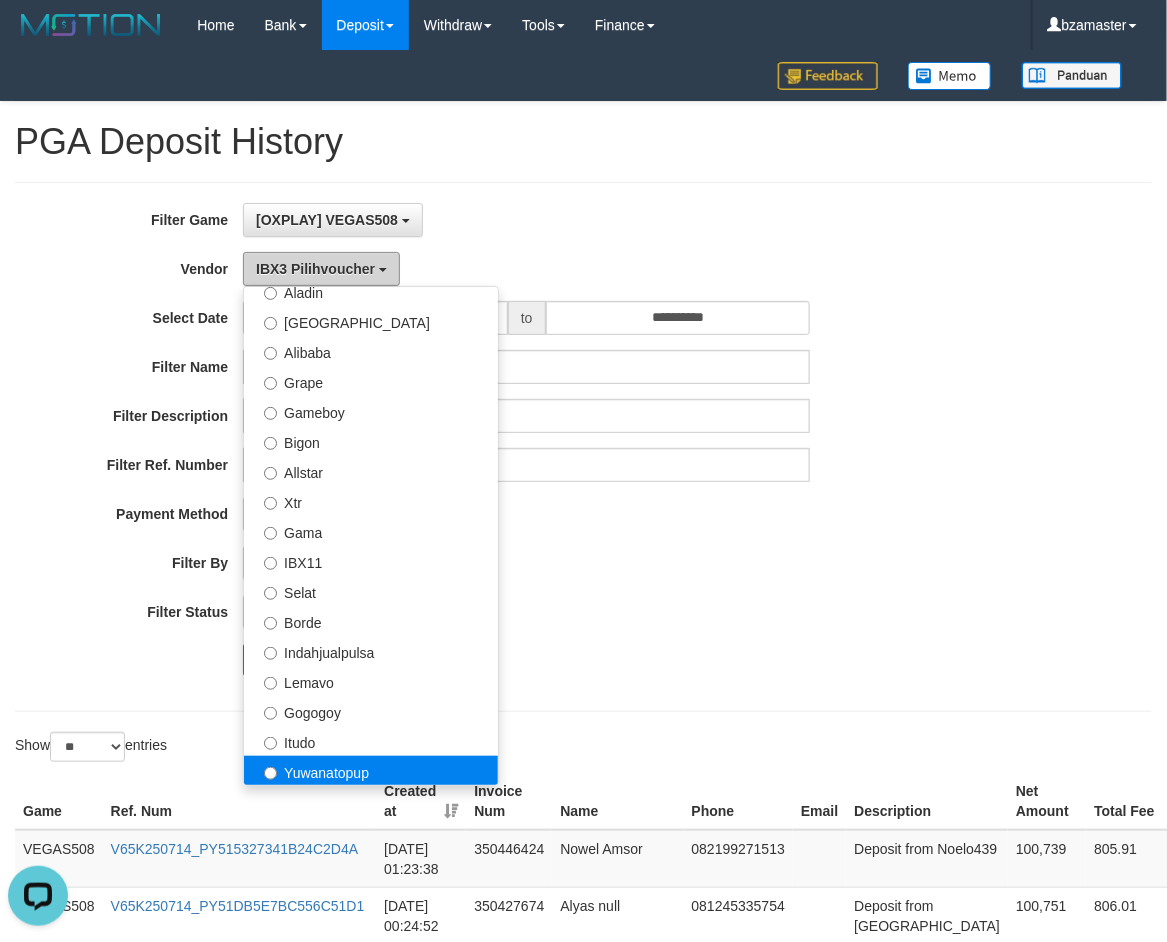 scroll, scrollTop: 311, scrollLeft: 0, axis: vertical 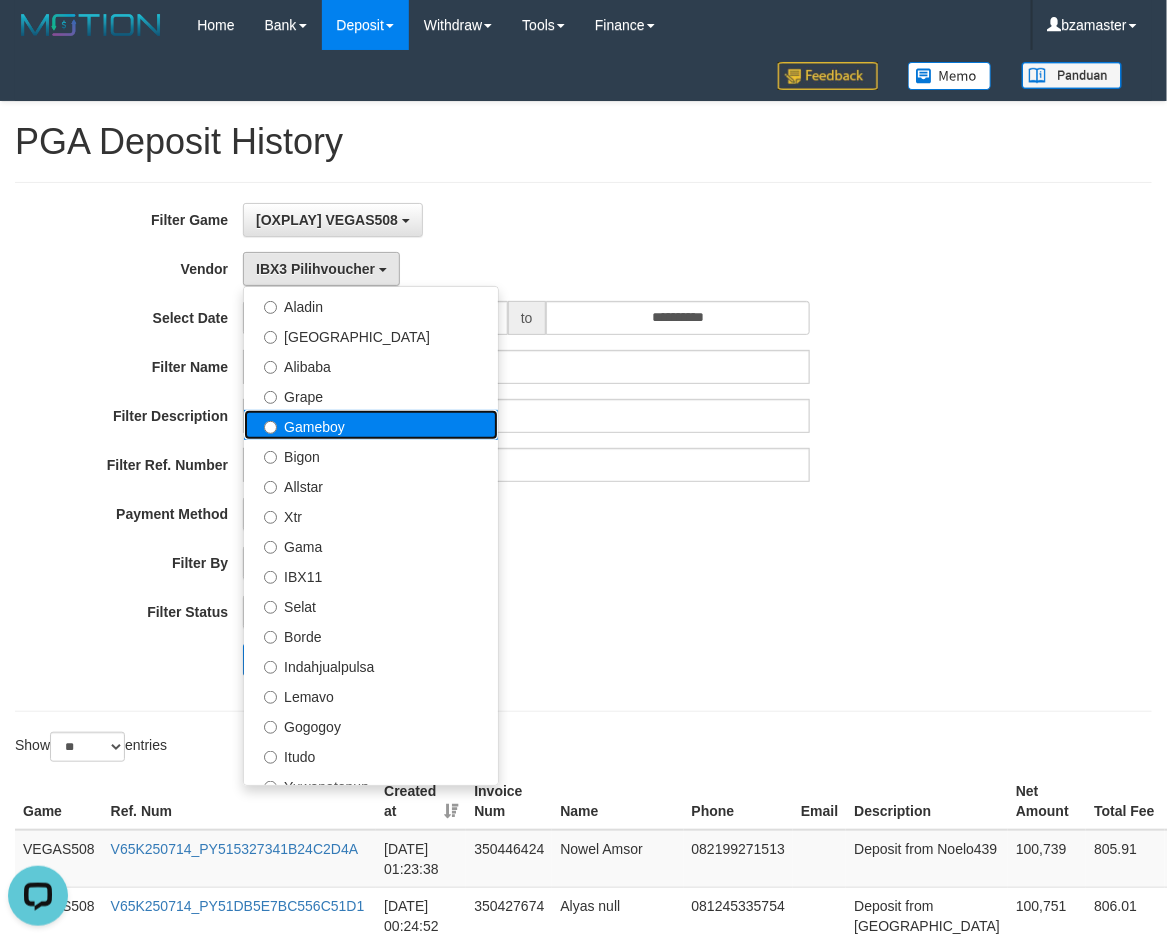 click on "Gameboy" at bounding box center (371, 425) 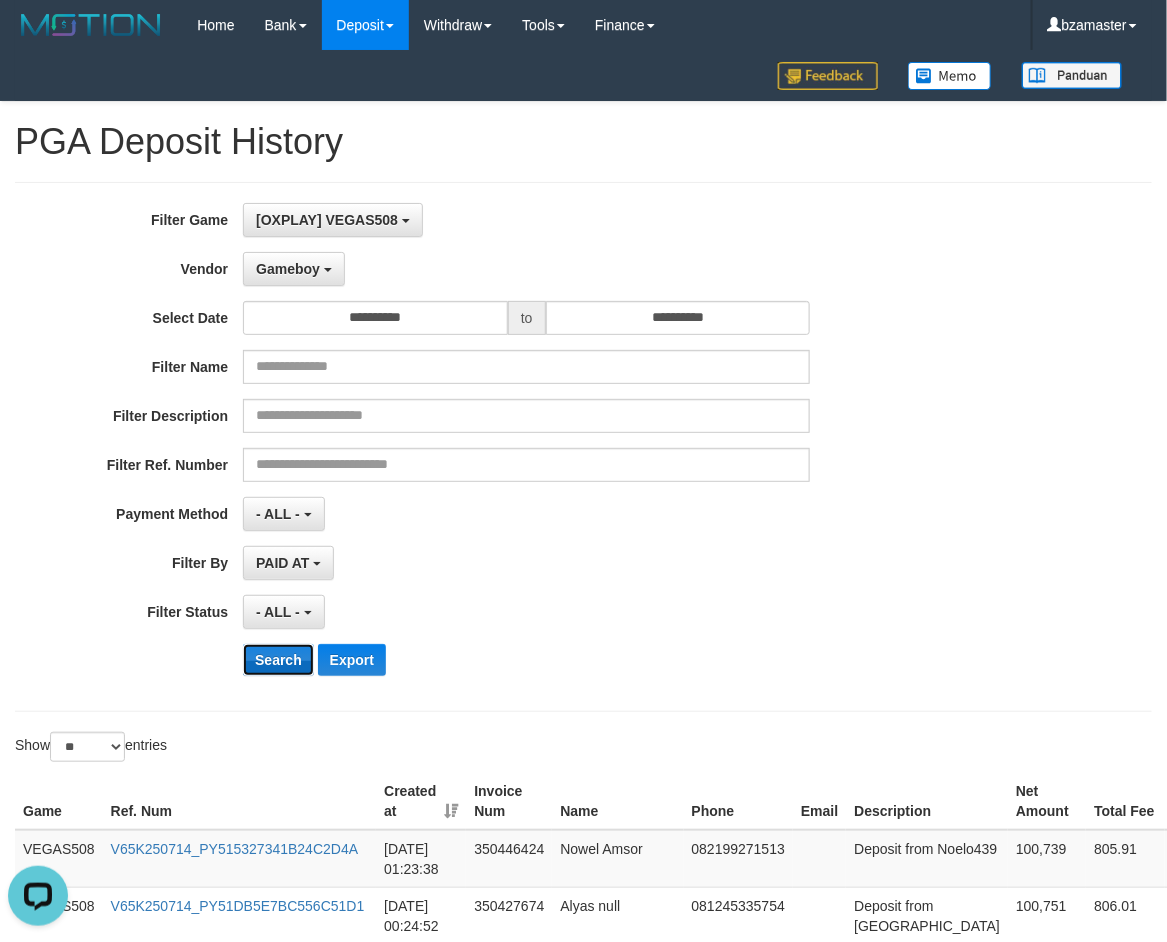 click on "Search" at bounding box center [278, 660] 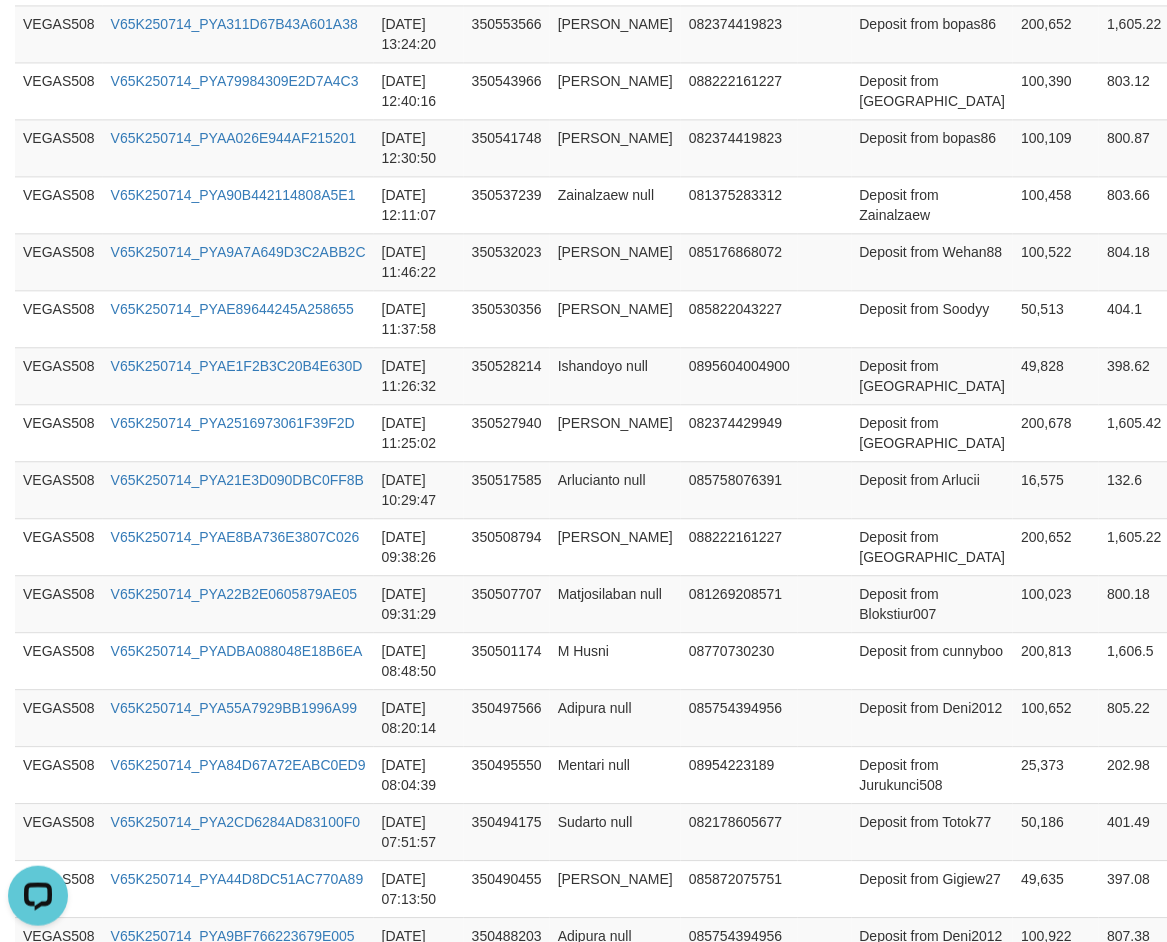 scroll, scrollTop: 1538, scrollLeft: 0, axis: vertical 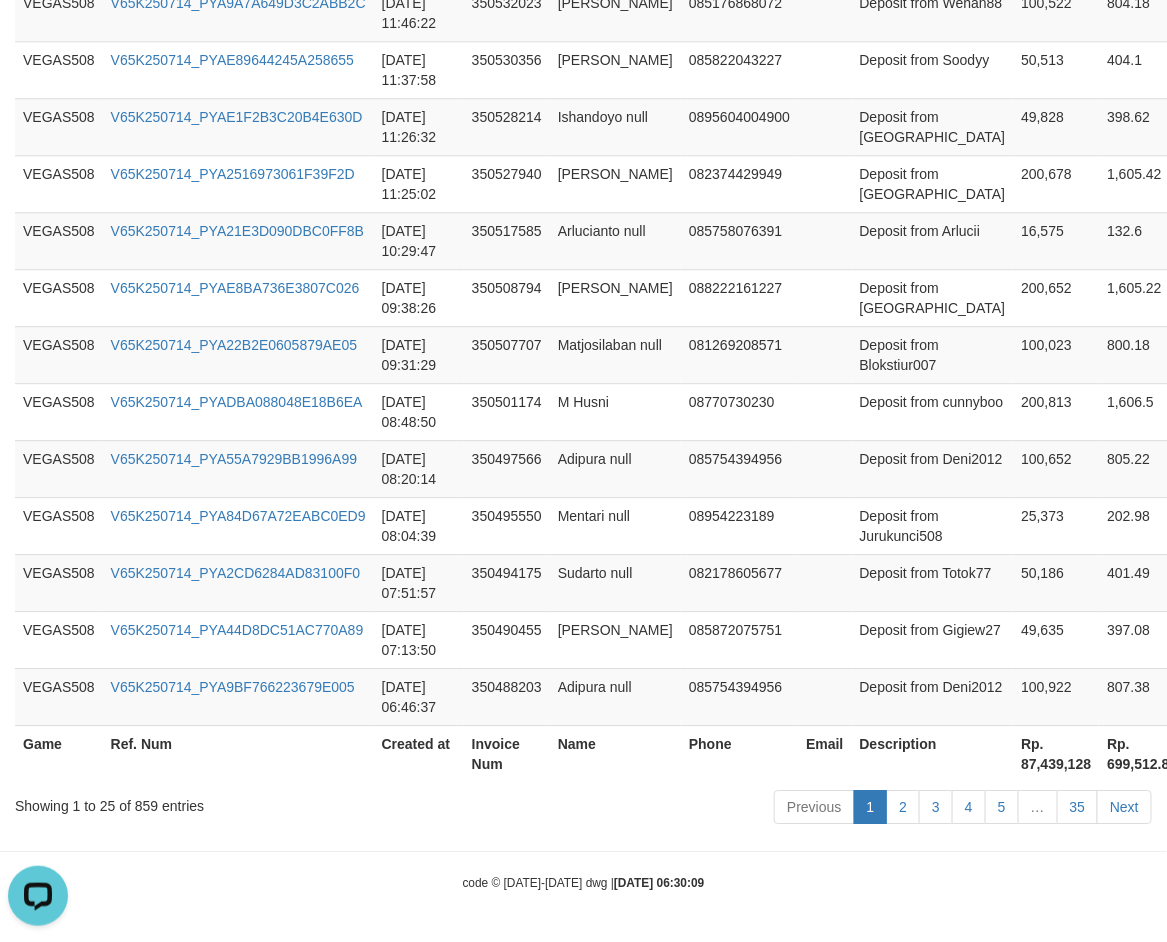 click on "Rp. 87,439,128" at bounding box center [1056, 753] 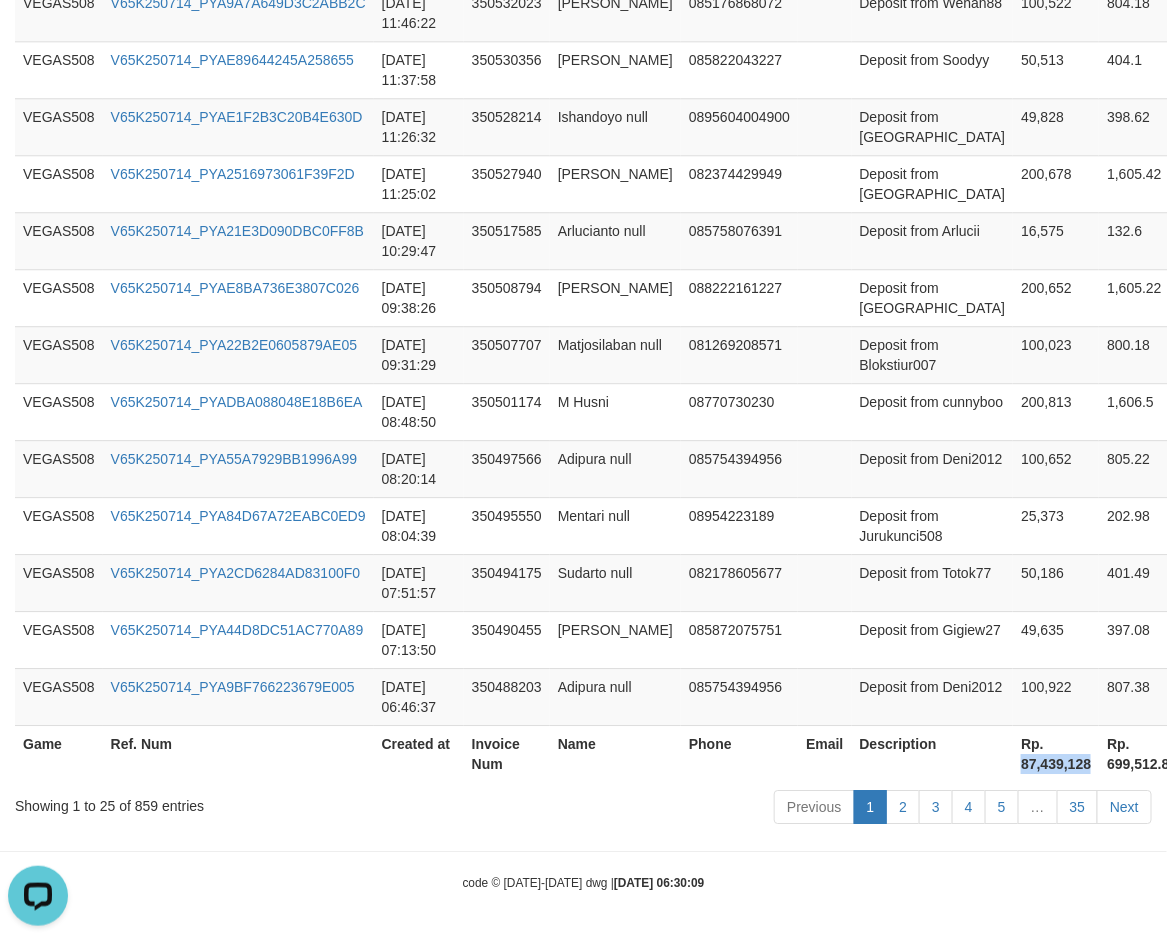 click on "Rp. 87,439,128" at bounding box center [1056, 753] 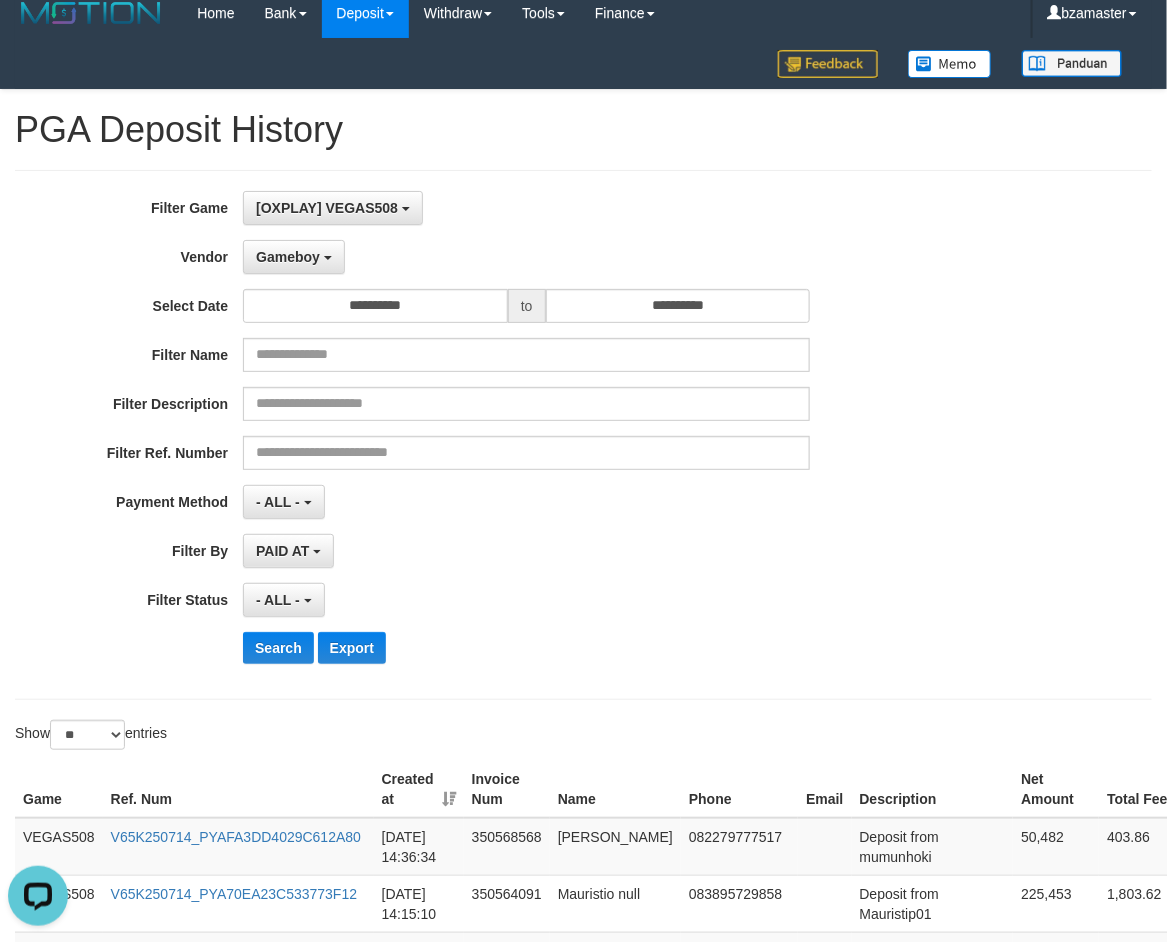 scroll, scrollTop: 0, scrollLeft: 0, axis: both 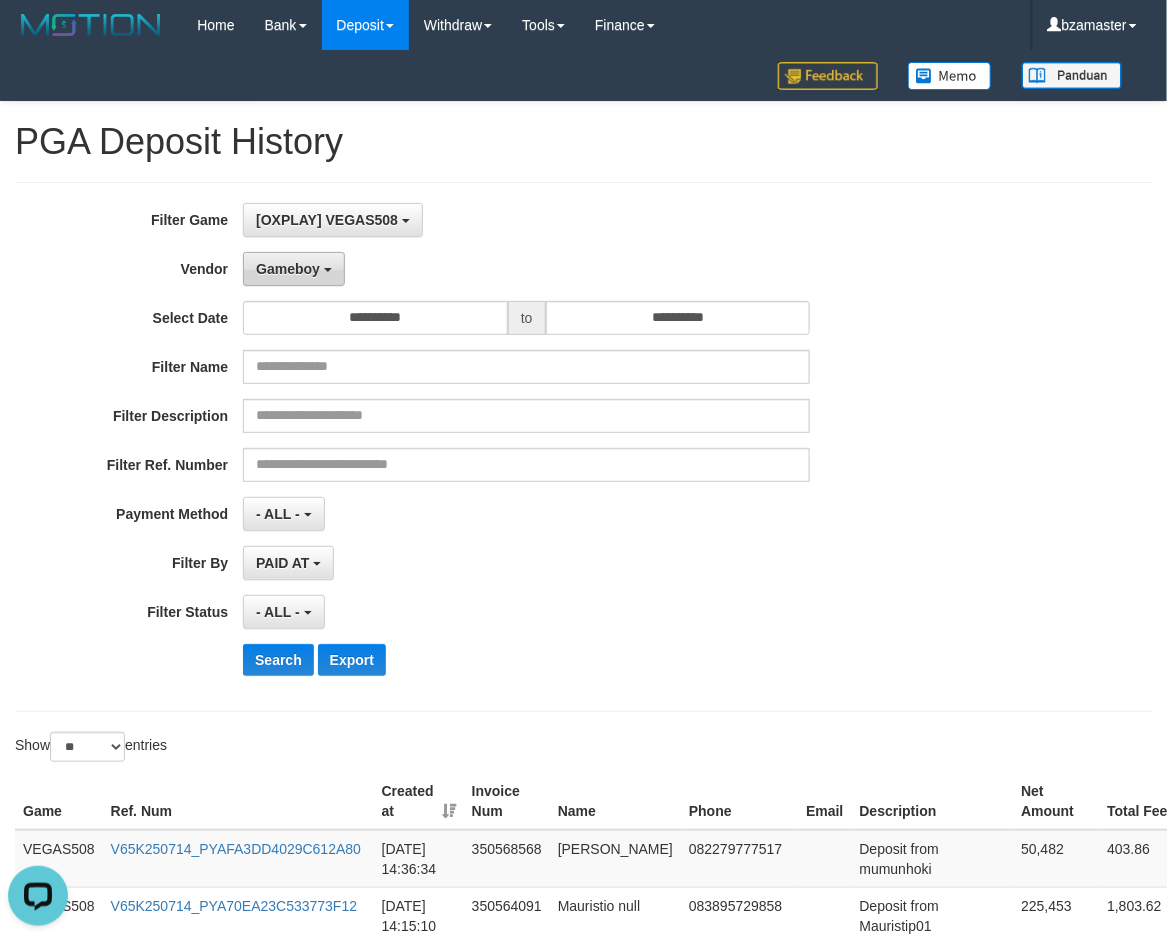click on "Gameboy" at bounding box center [288, 269] 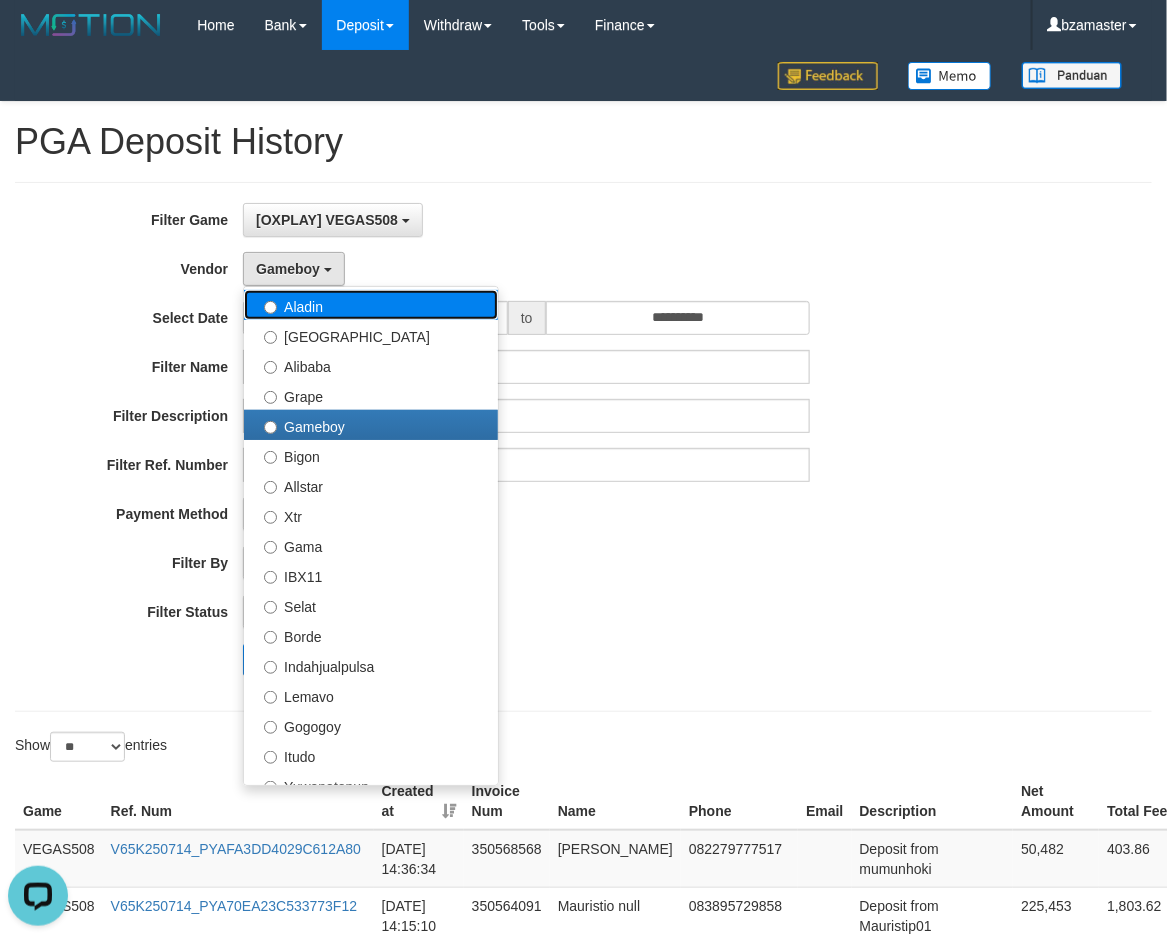 click on "Aladin" at bounding box center [371, 305] 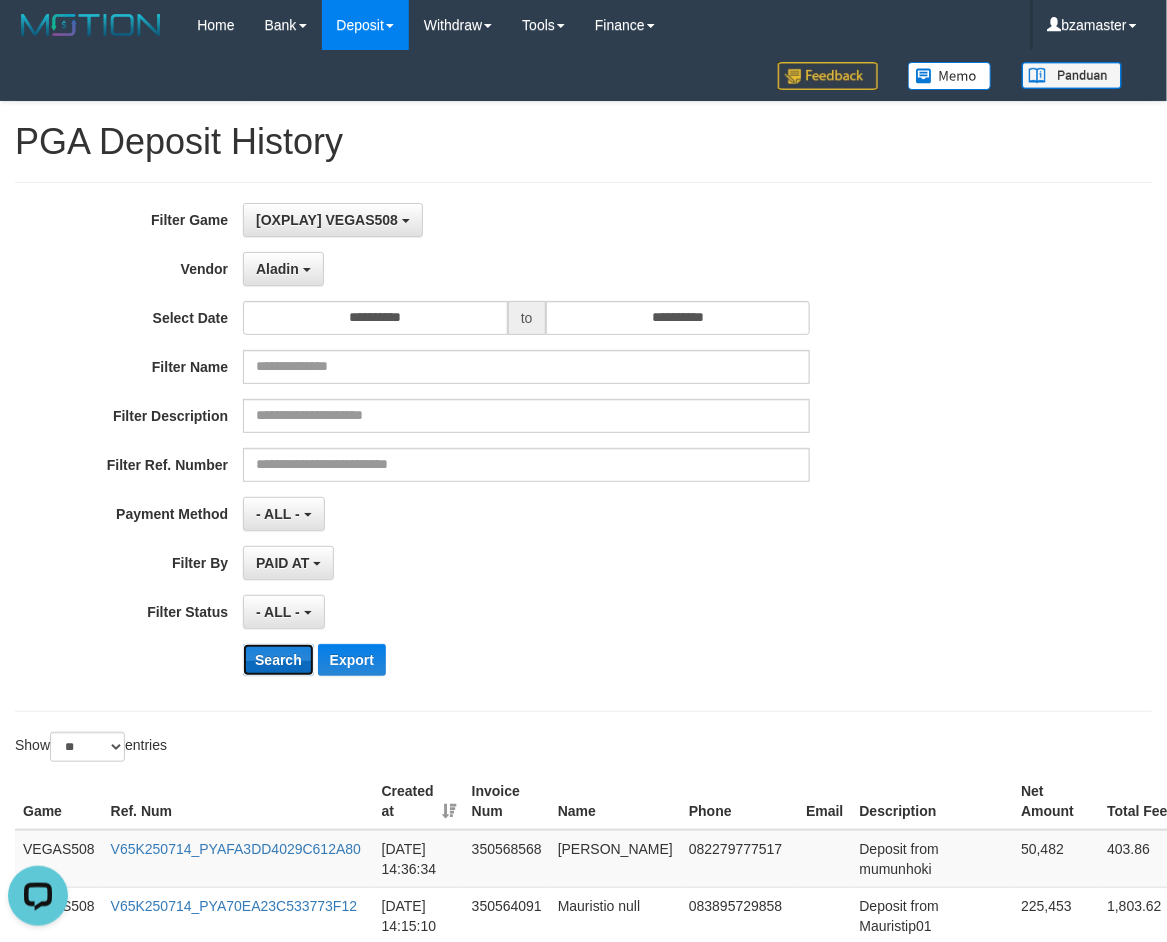 click on "Search" at bounding box center [278, 660] 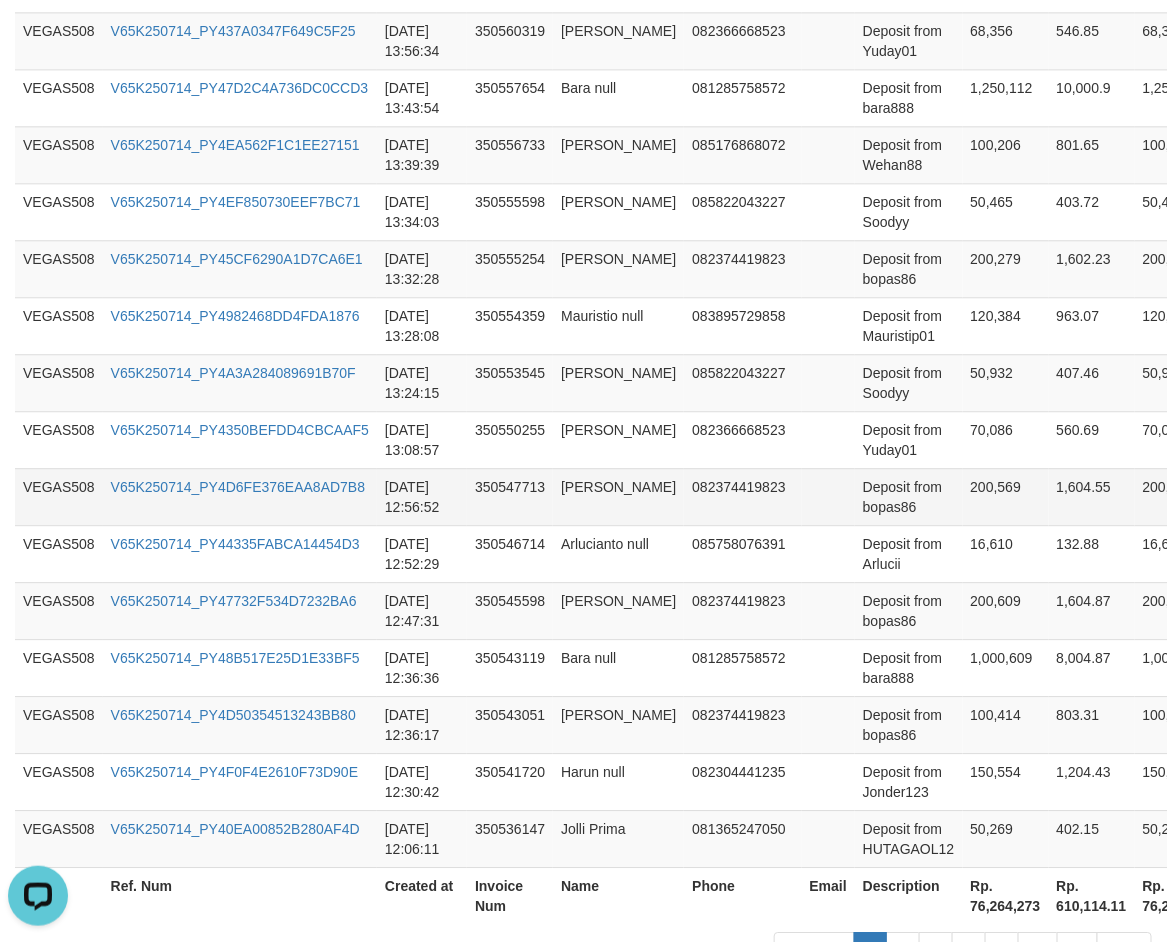 scroll, scrollTop: 1538, scrollLeft: 0, axis: vertical 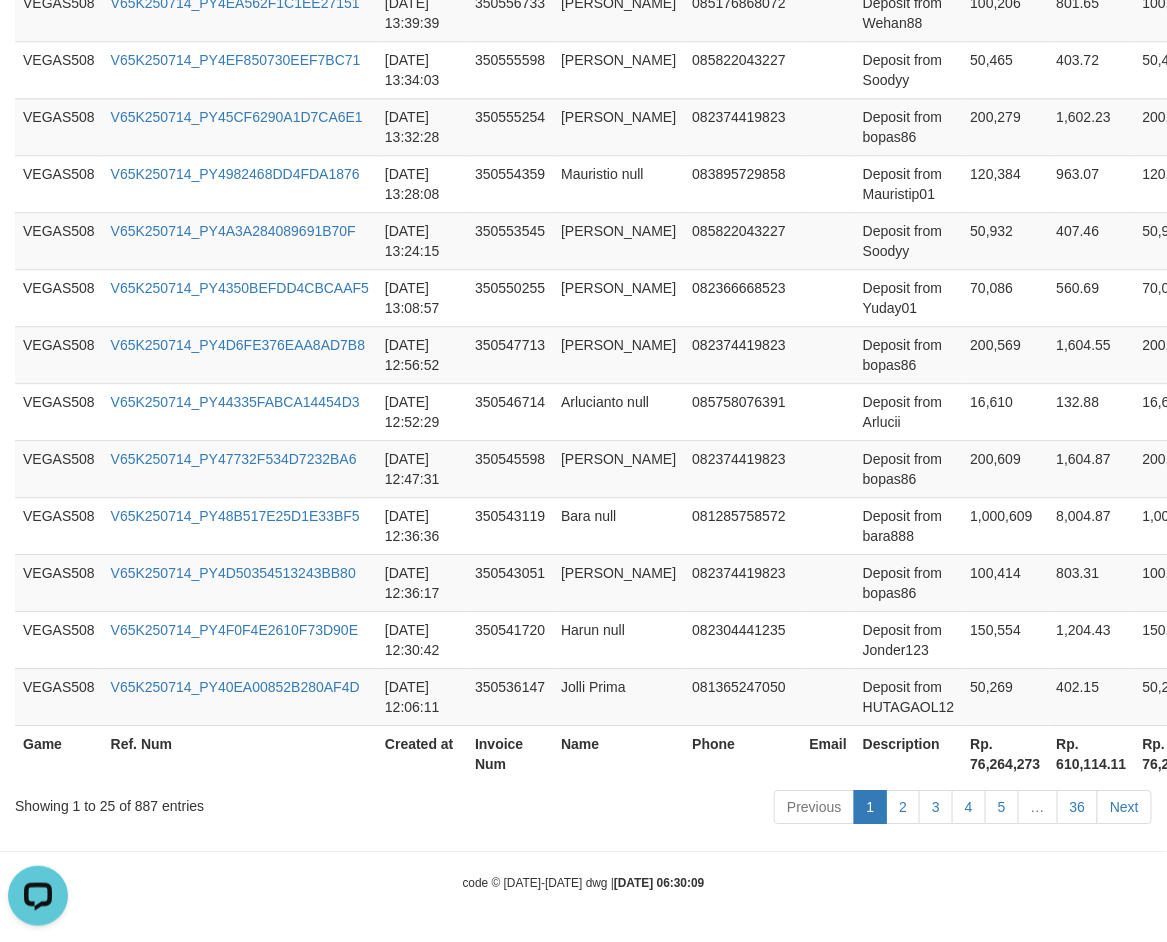 click on "Rp. 76,264,273" at bounding box center [1006, 753] 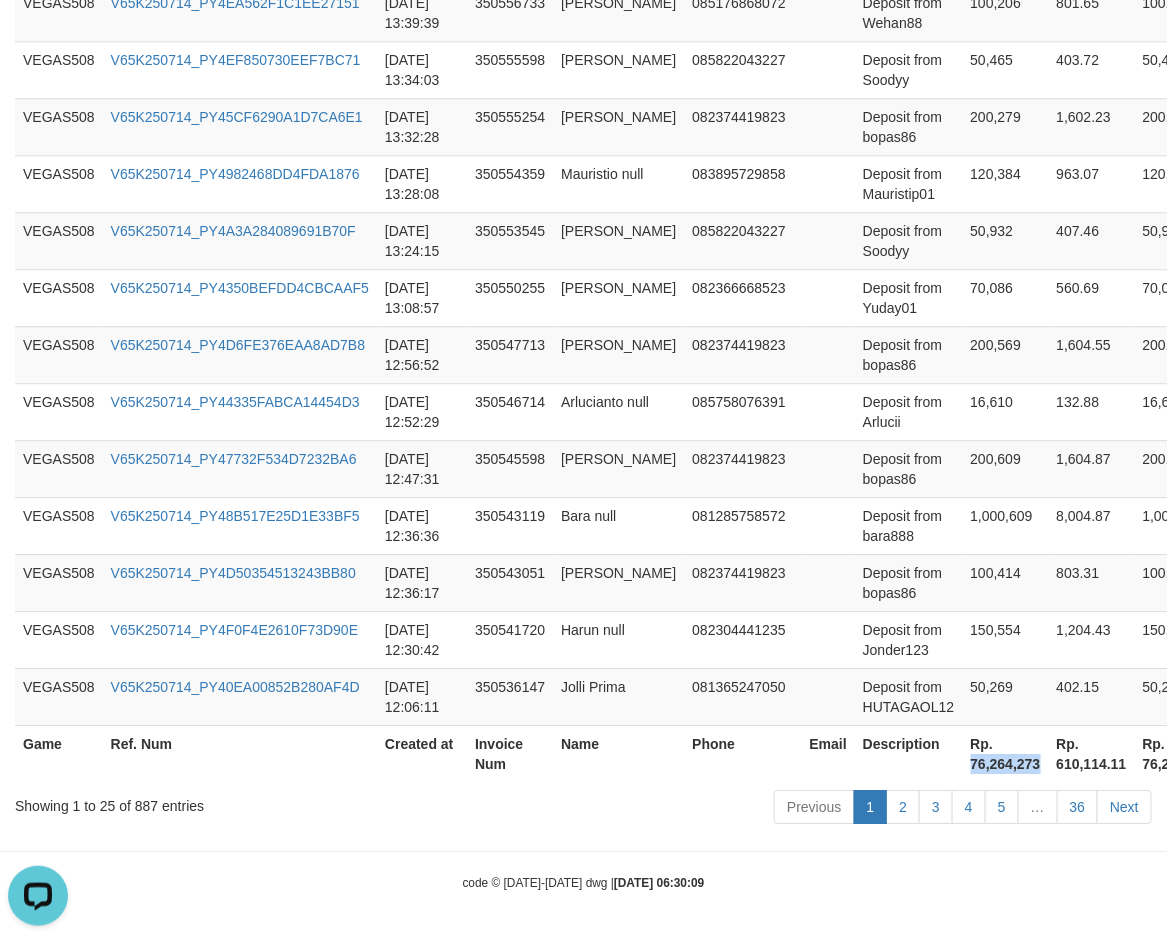 click on "Rp. 76,264,273" at bounding box center (1006, 753) 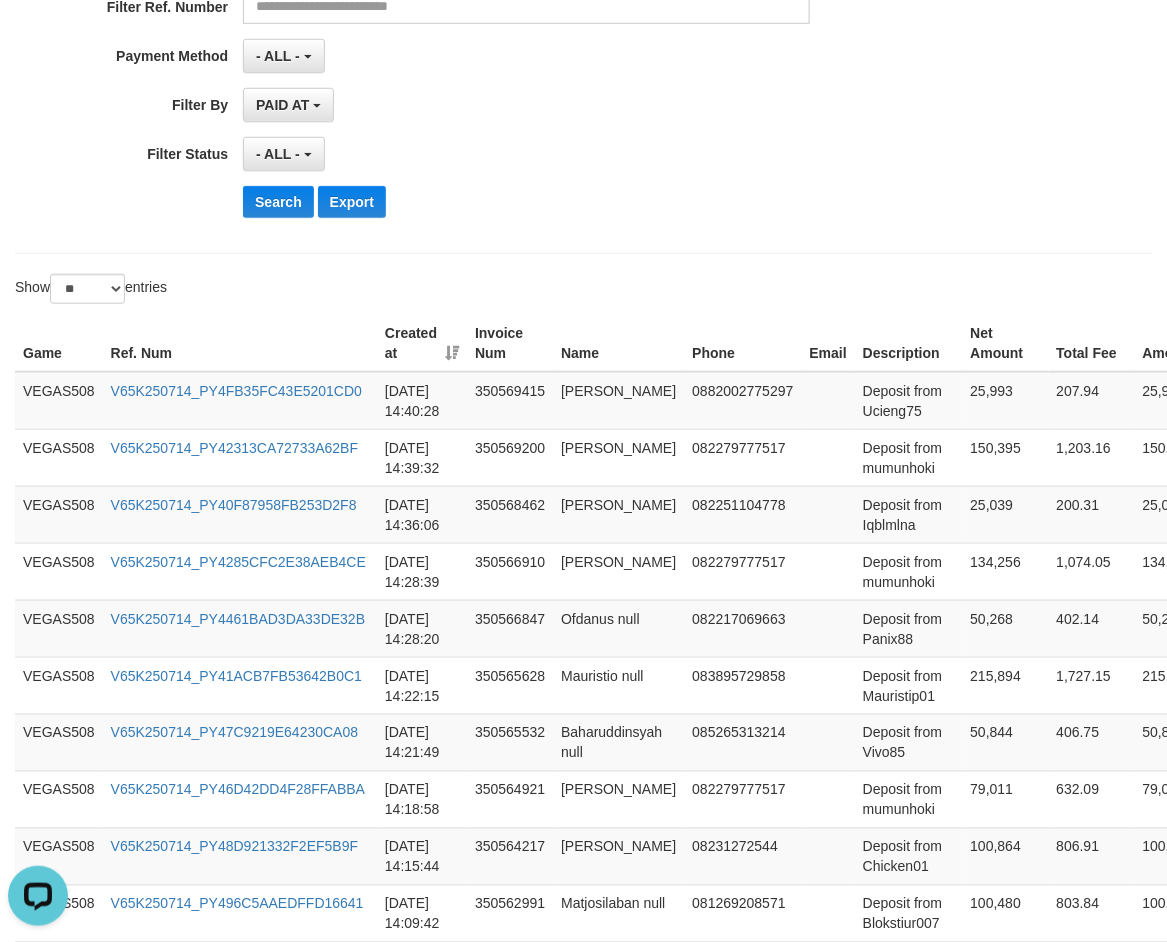 scroll, scrollTop: 413, scrollLeft: 0, axis: vertical 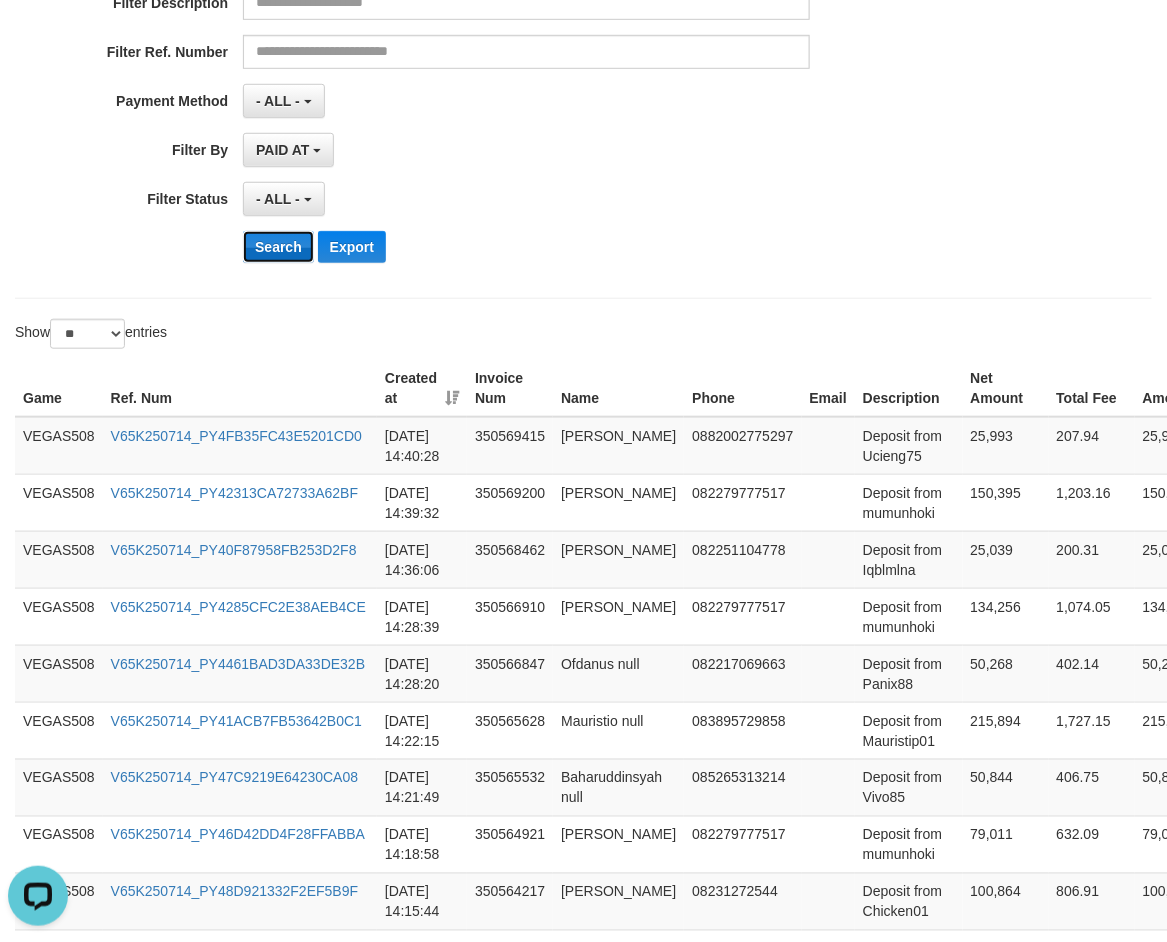 click on "Search" at bounding box center (278, 247) 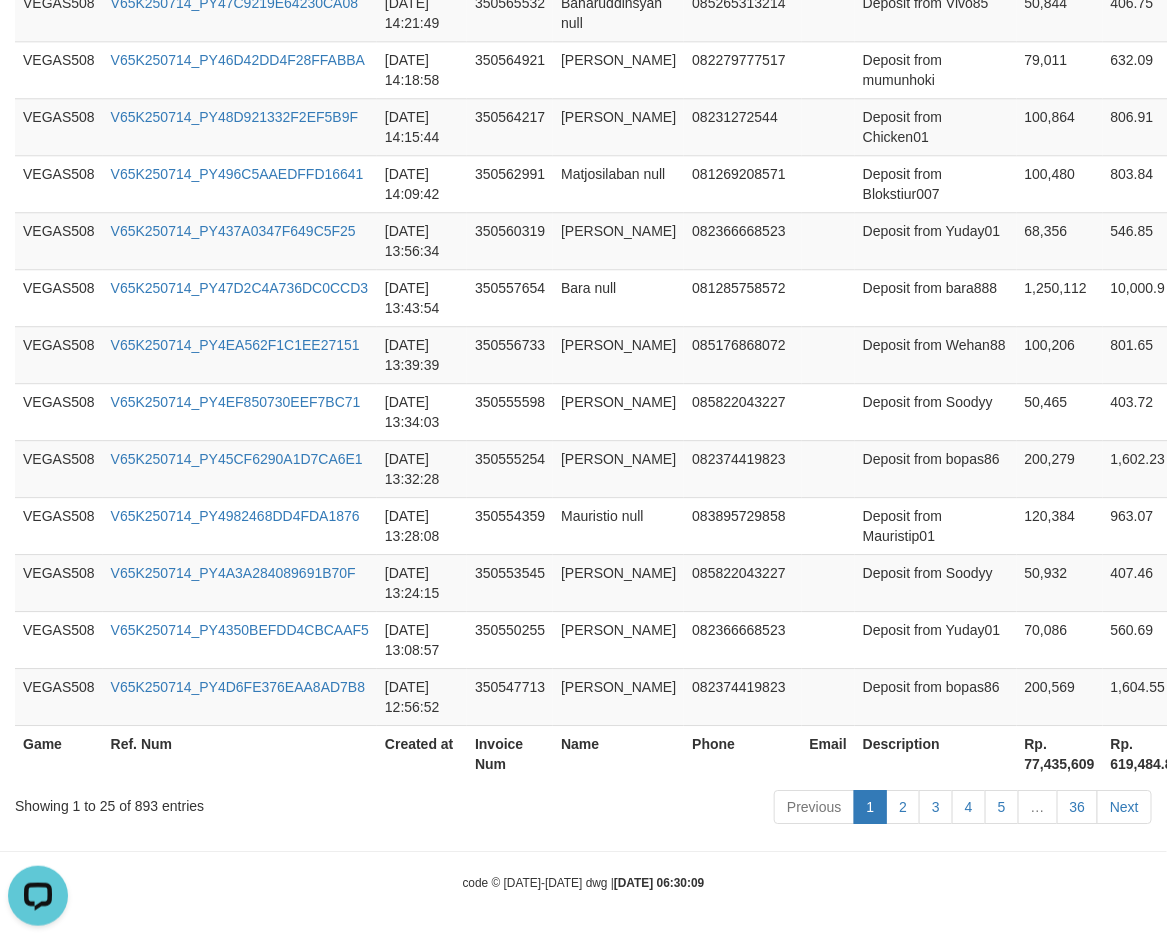 scroll, scrollTop: 2018, scrollLeft: 0, axis: vertical 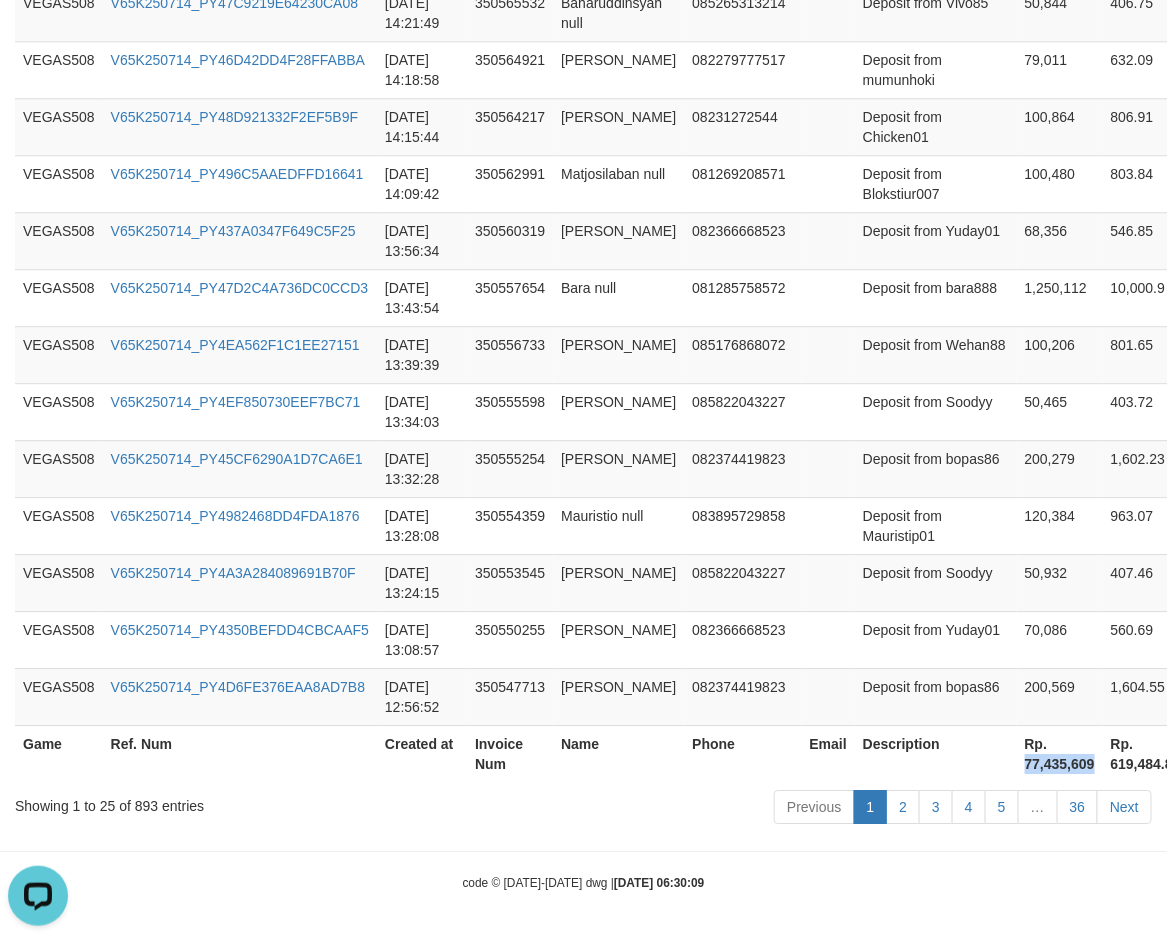 click on "Rp. 77,435,609" at bounding box center (1060, 753) 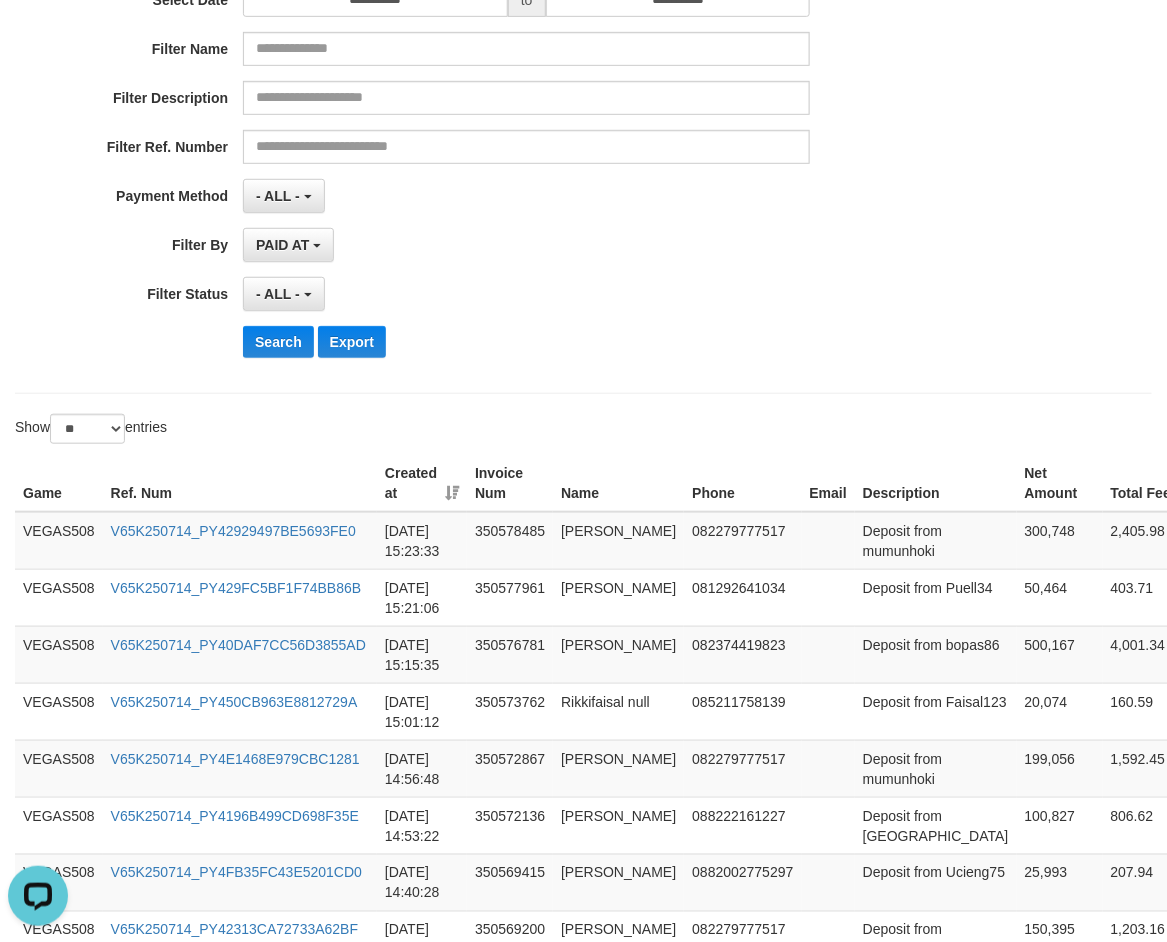 scroll, scrollTop: 18, scrollLeft: 0, axis: vertical 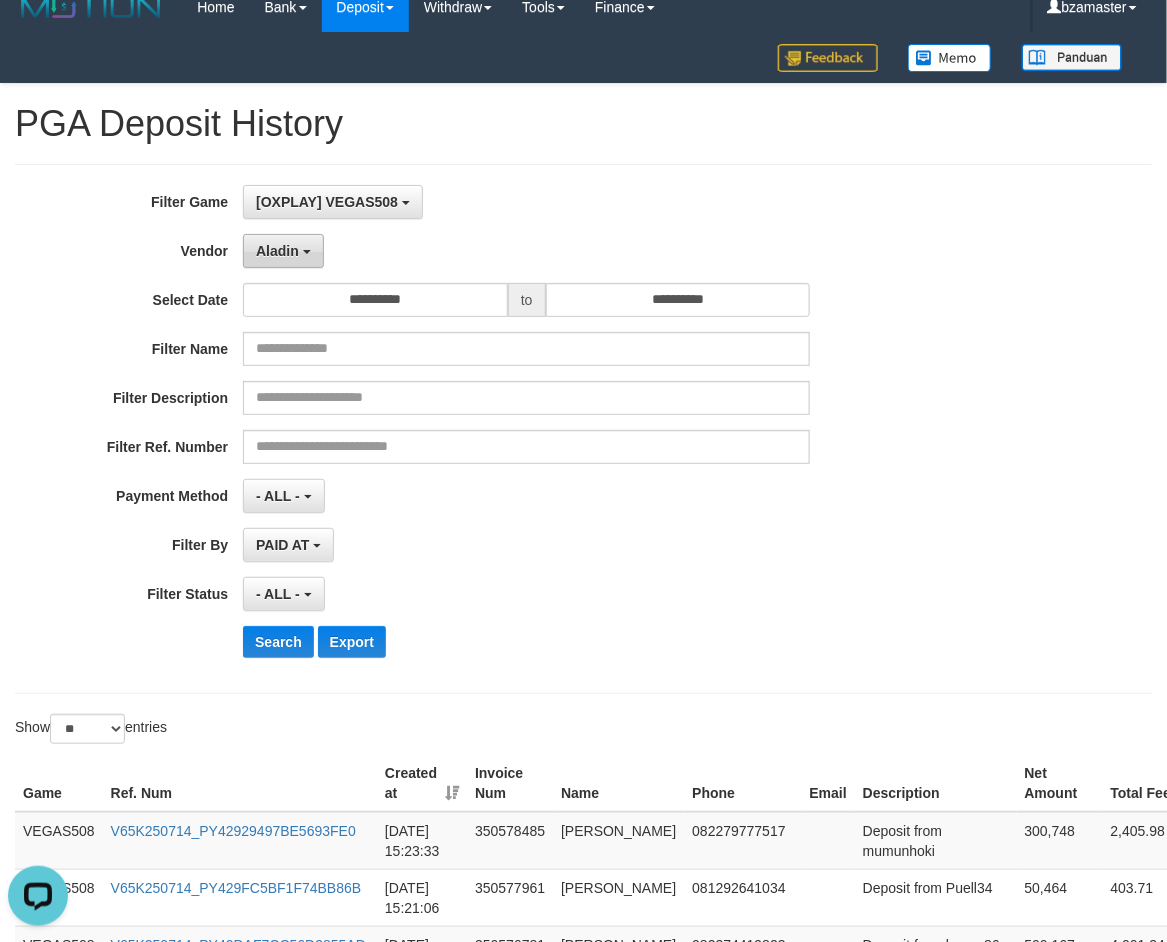 click on "Aladin" at bounding box center [277, 251] 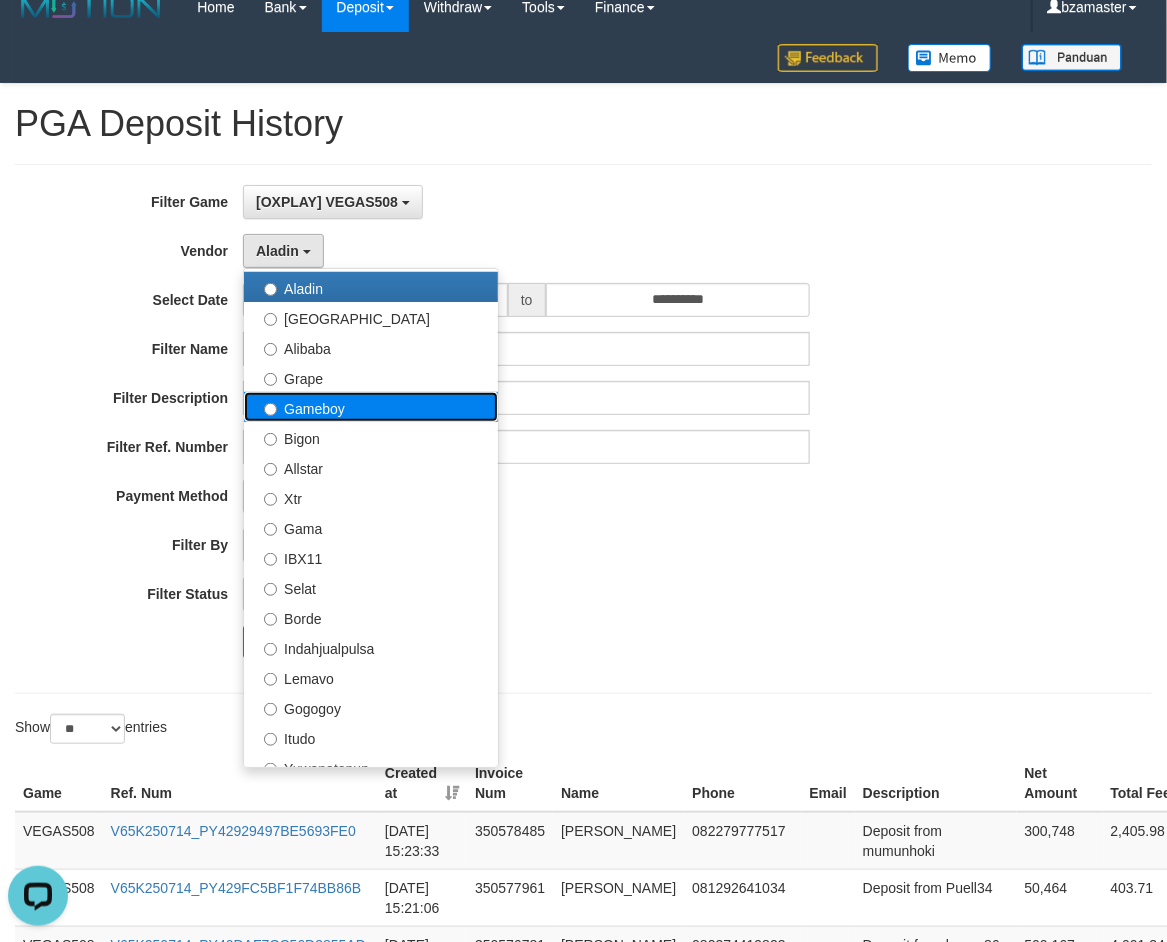 click on "Gameboy" at bounding box center (371, 407) 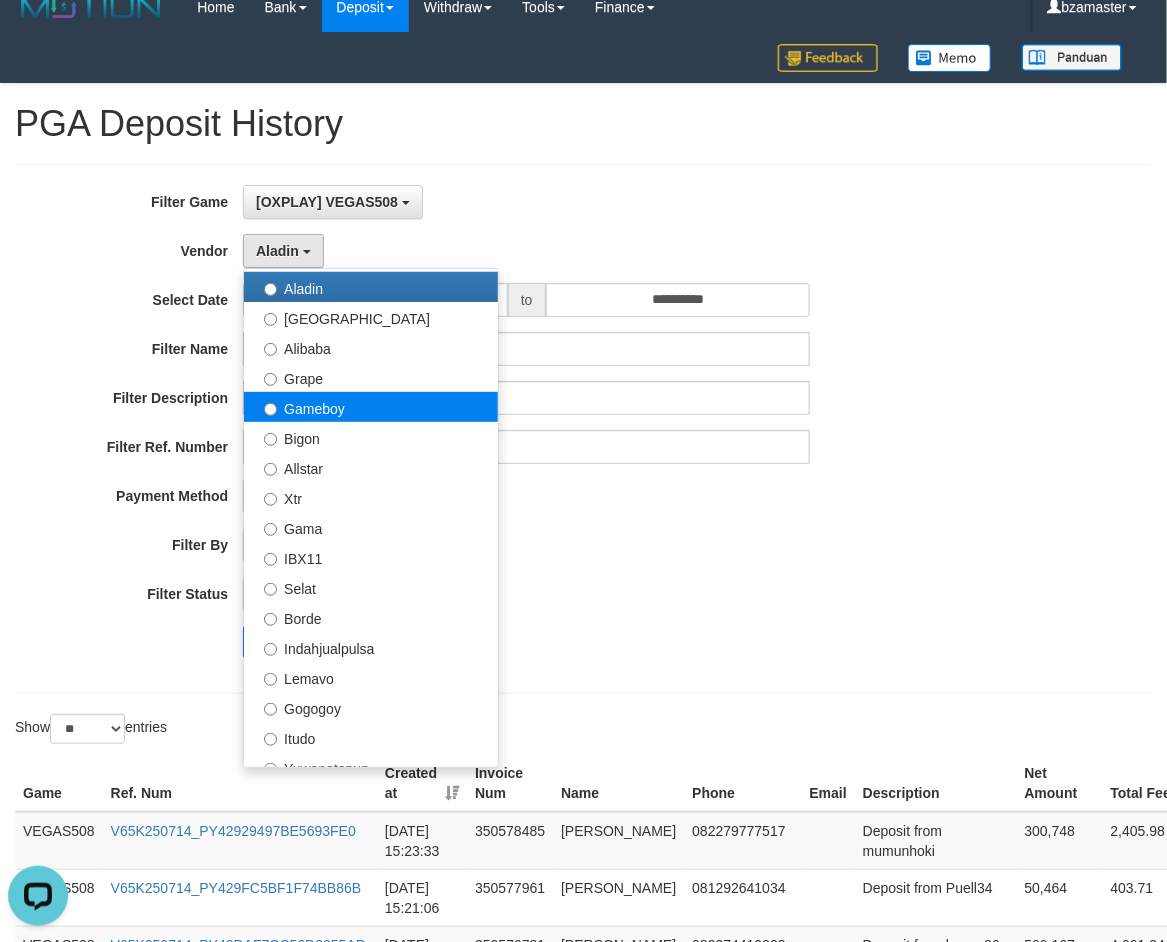 select on "**********" 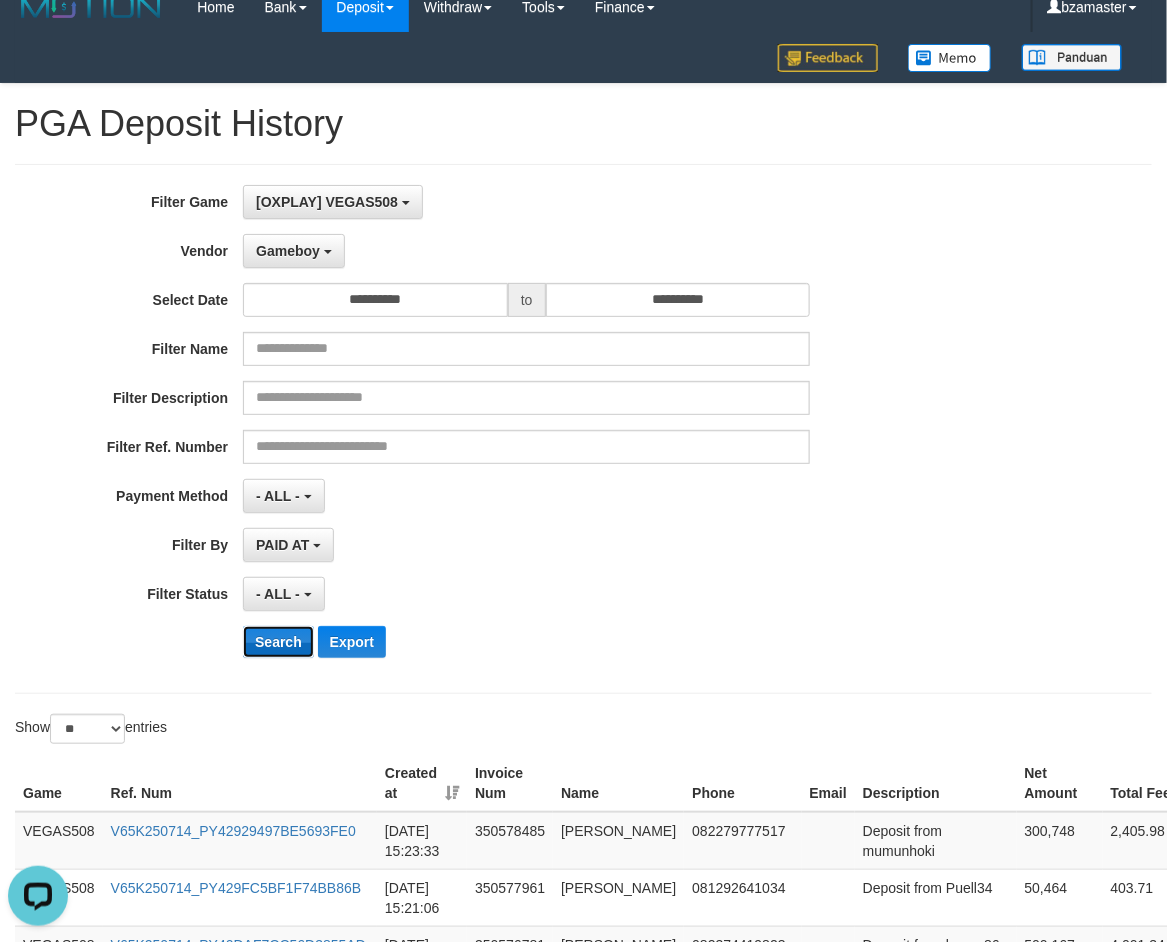 click on "Search" at bounding box center (278, 642) 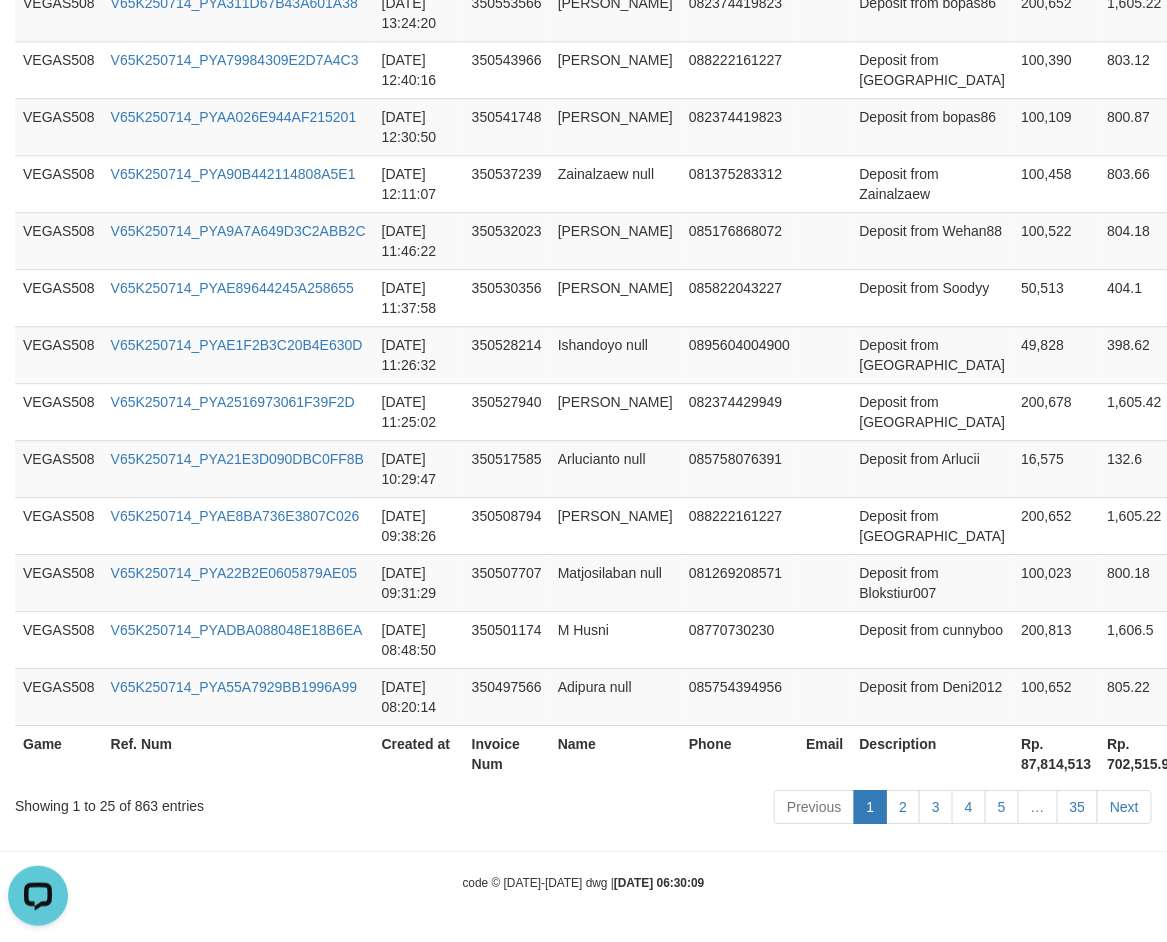 scroll, scrollTop: 1958, scrollLeft: 0, axis: vertical 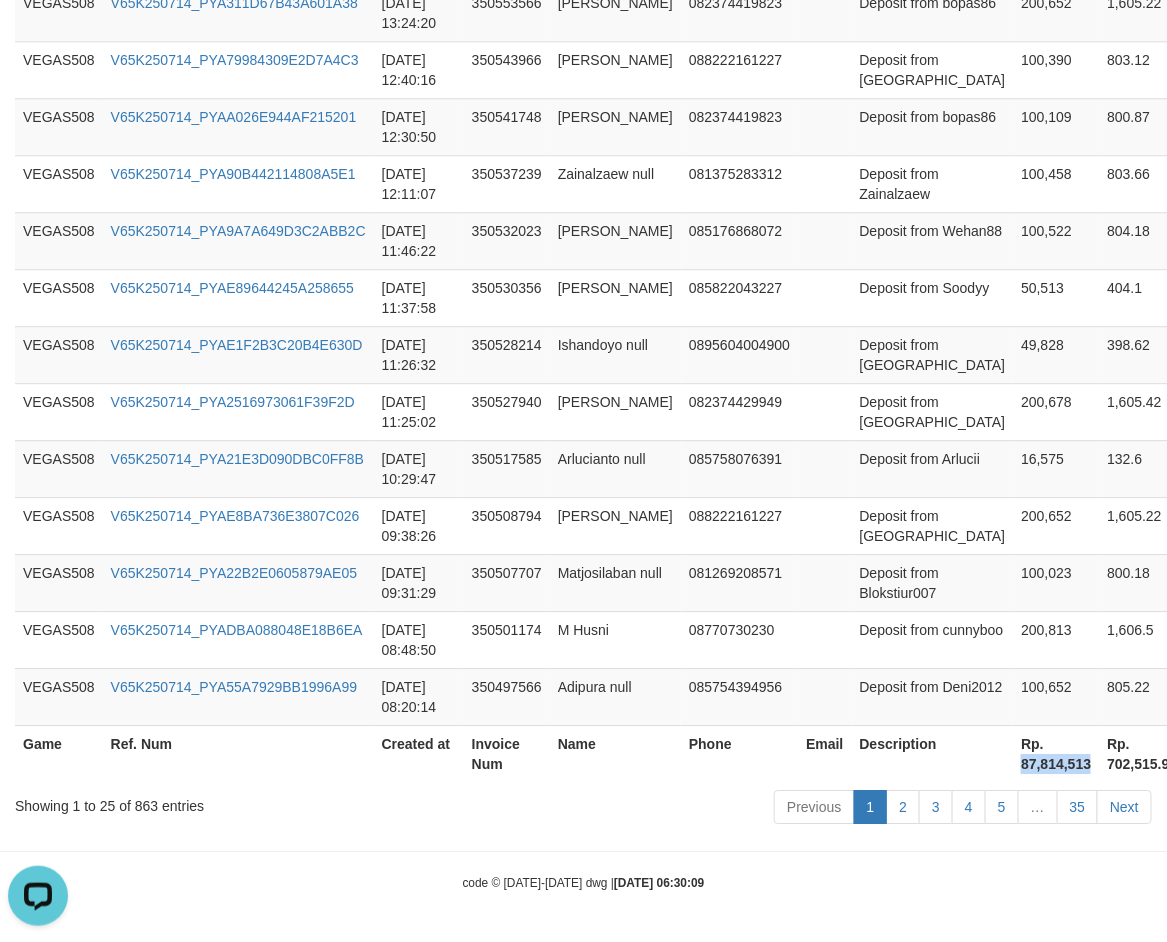click on "Rp. 87,814,513" at bounding box center [1056, 753] 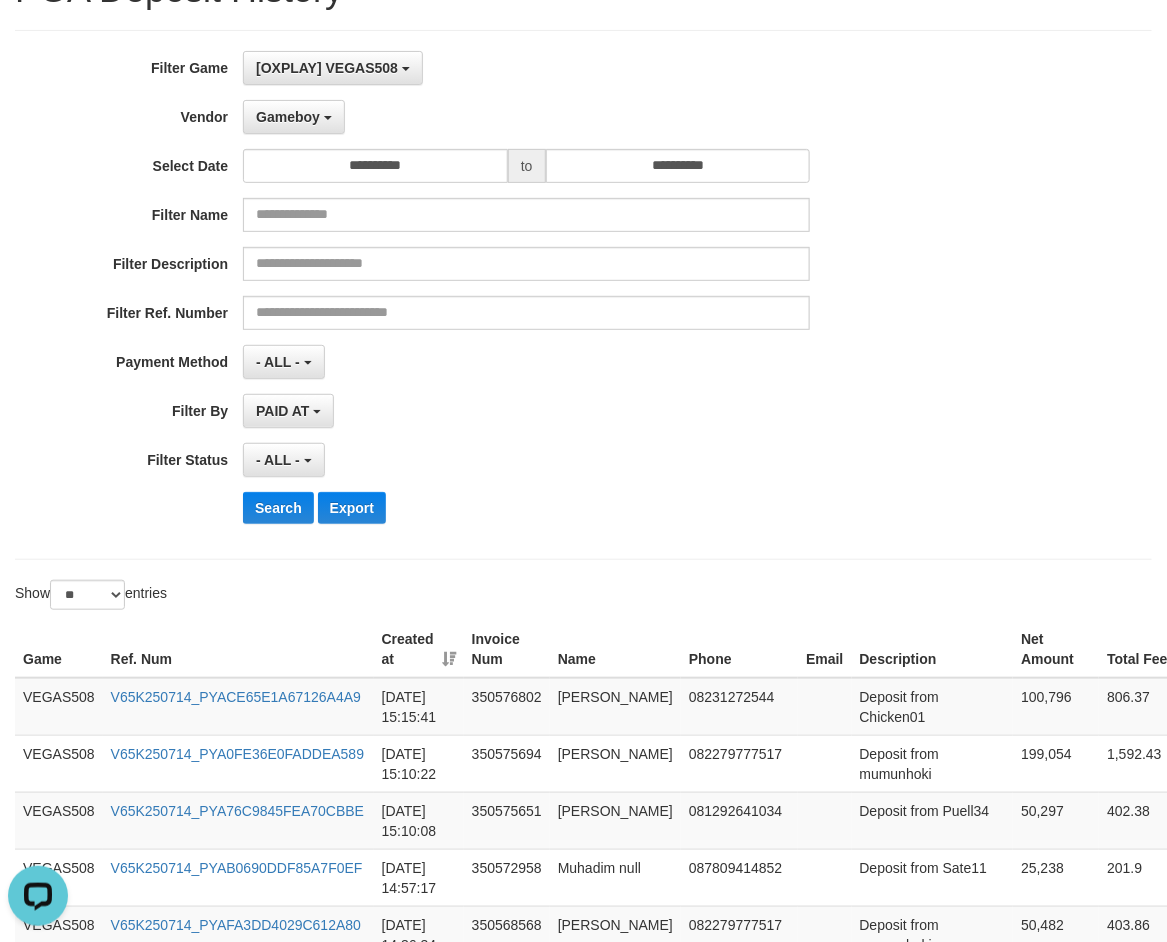 scroll, scrollTop: 208, scrollLeft: 0, axis: vertical 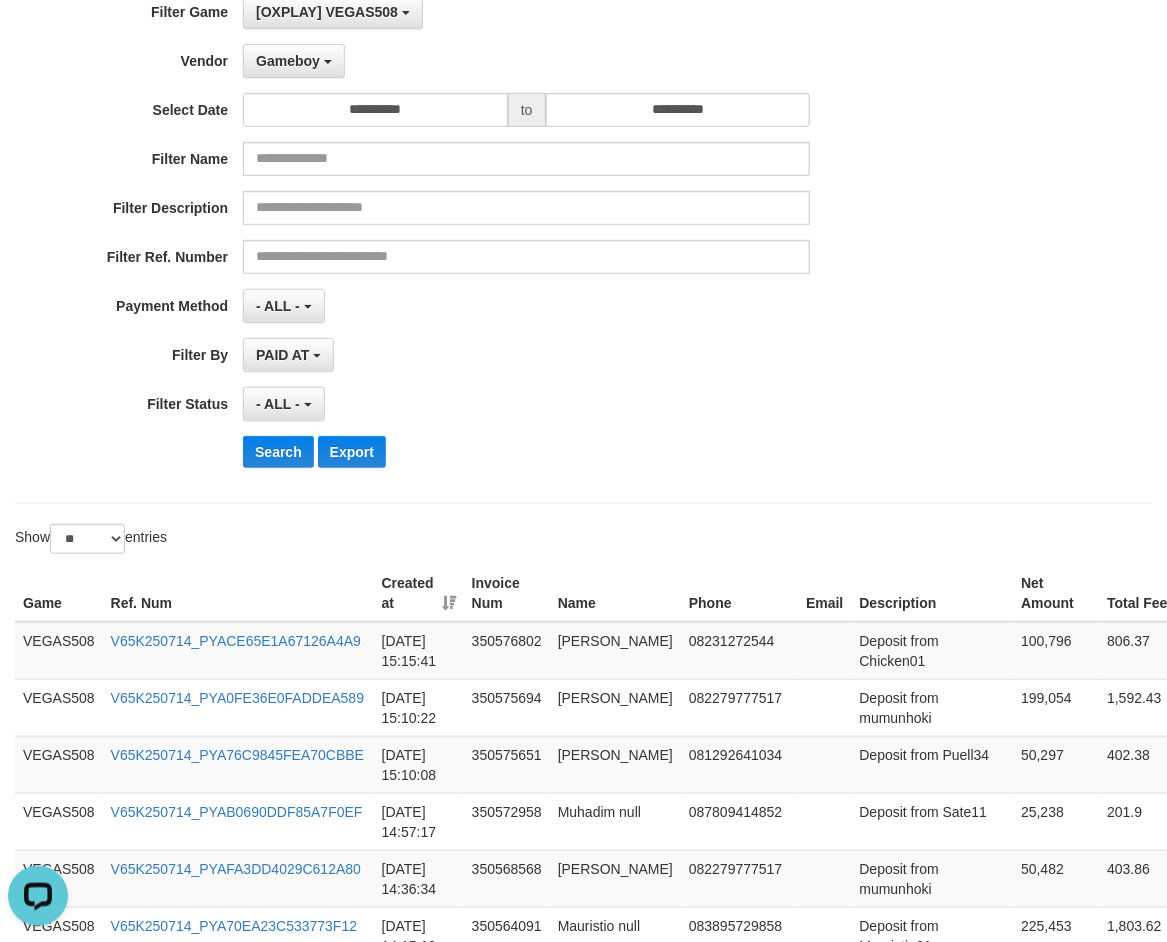 drag, startPoint x: 903, startPoint y: 298, endPoint x: 826, endPoint y: 190, distance: 132.63861 